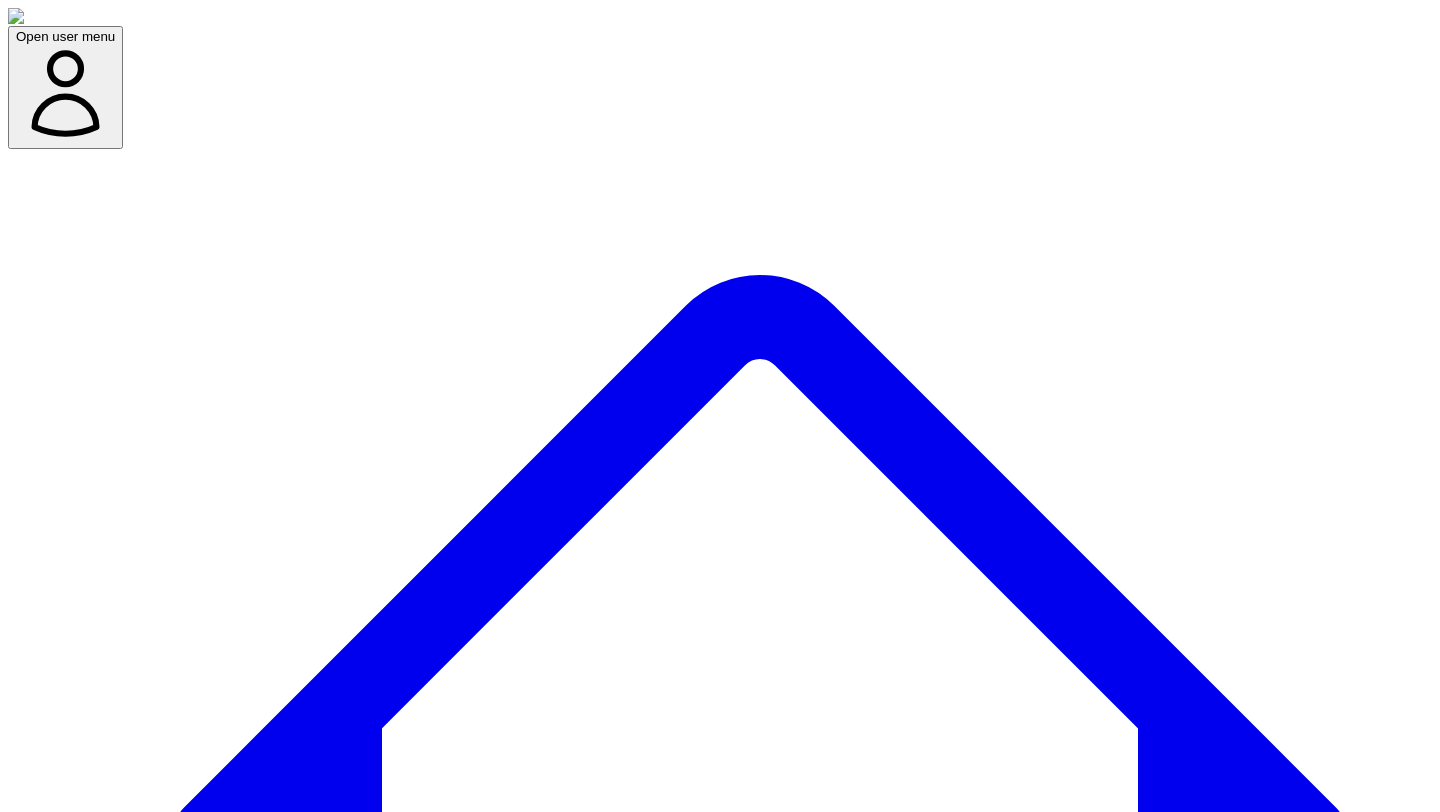 scroll, scrollTop: 0, scrollLeft: 0, axis: both 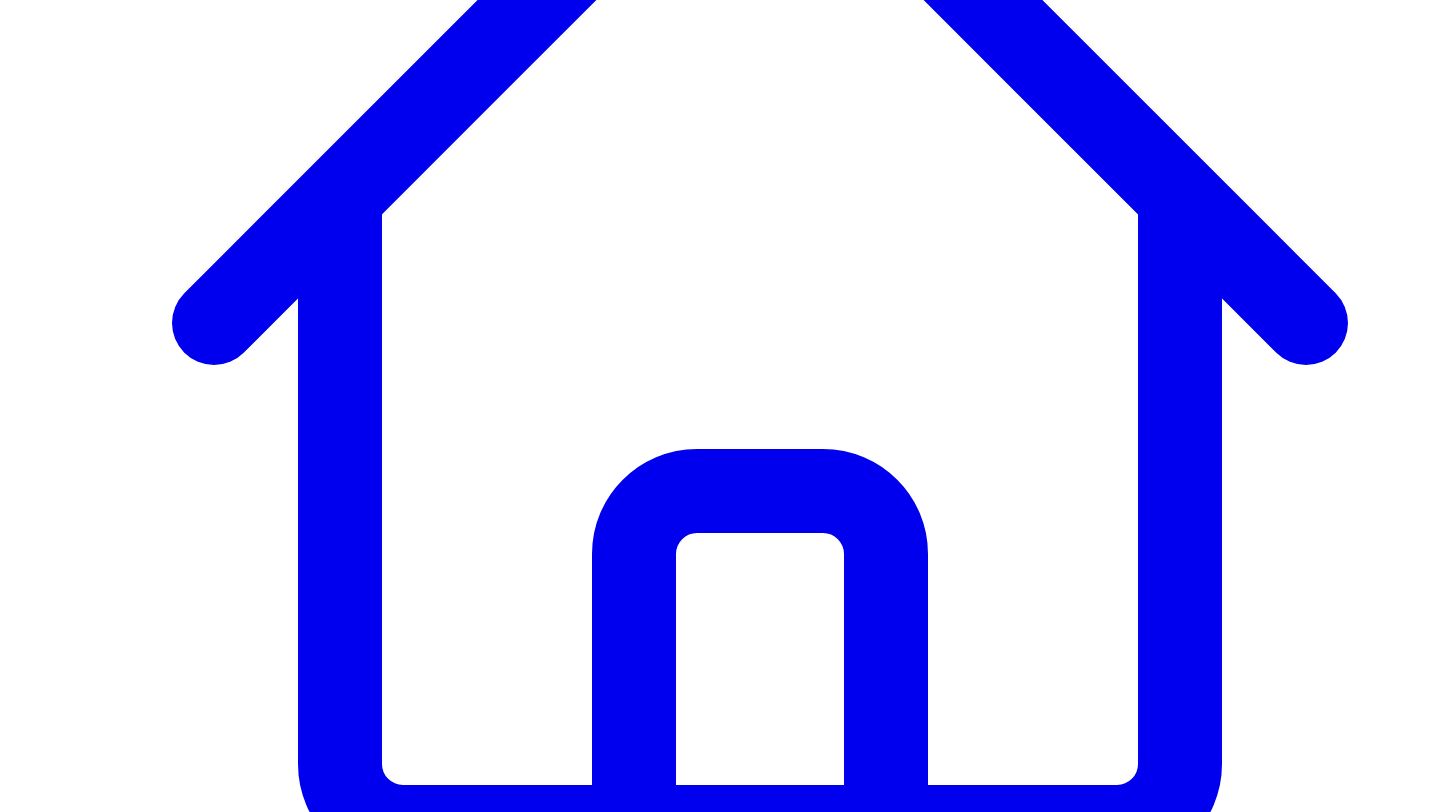 click on "Cancel" at bounding box center (49, 7619) 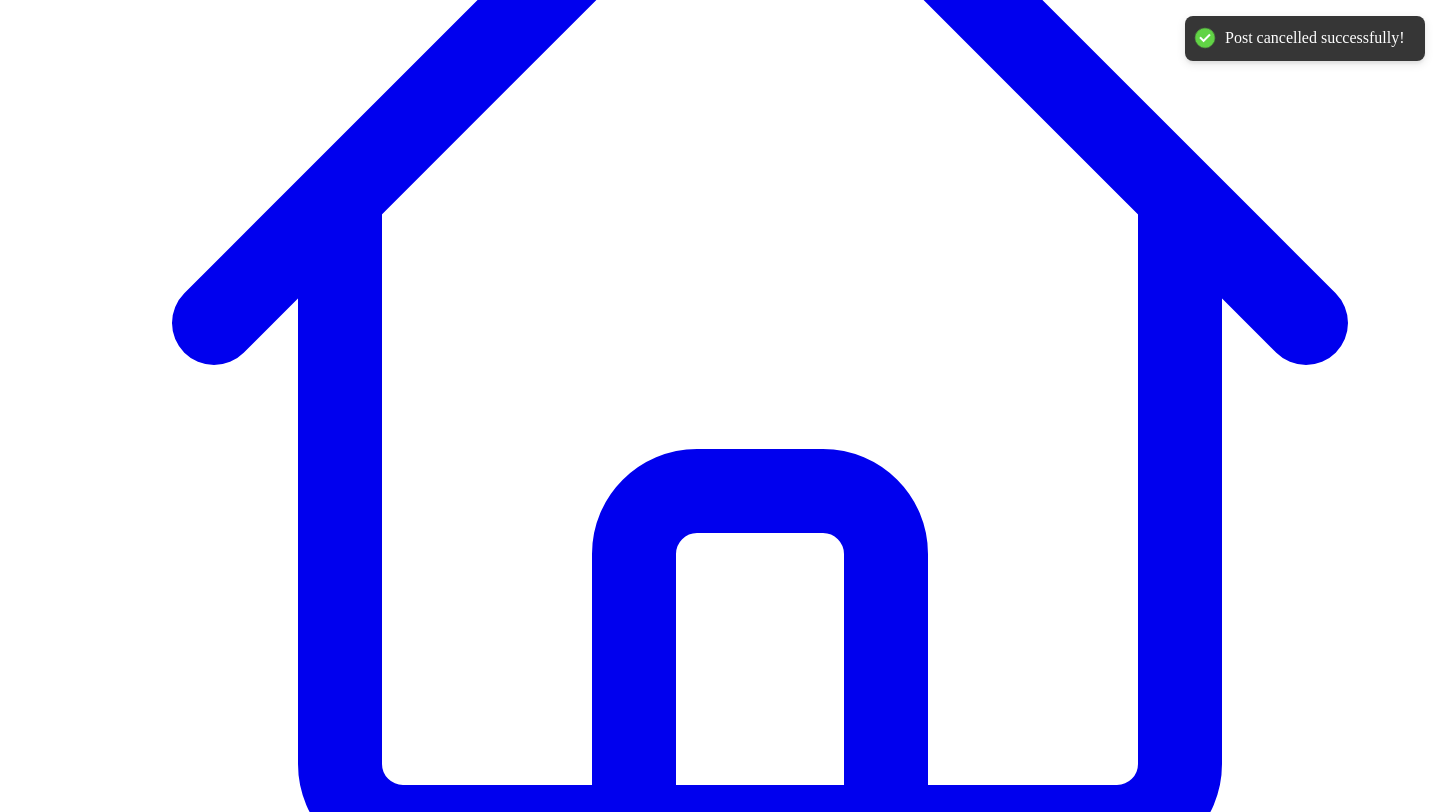 click on "Share on LinkedIn" at bounding box center [94, 7625] 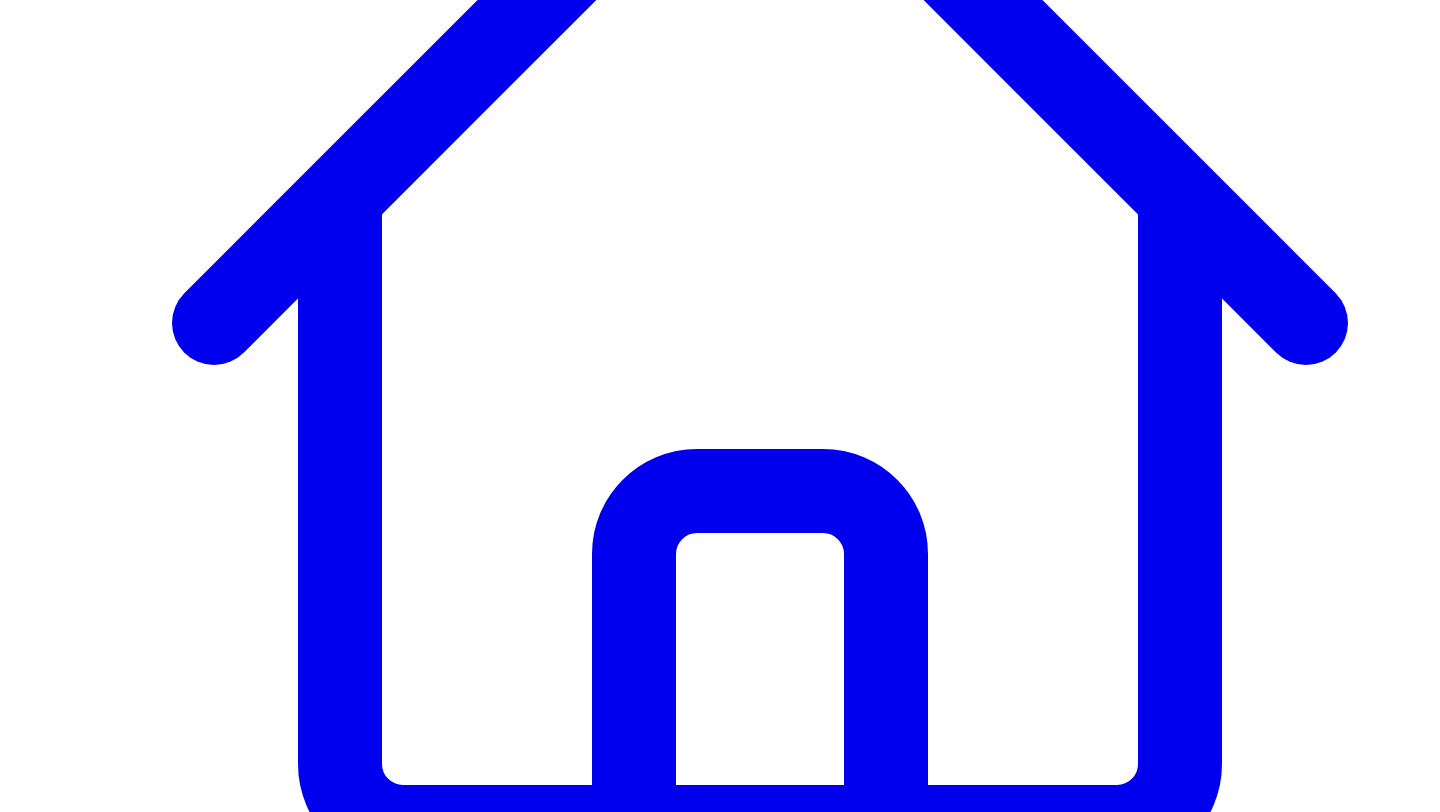click on "Schedule for Later" at bounding box center (143, 7662) 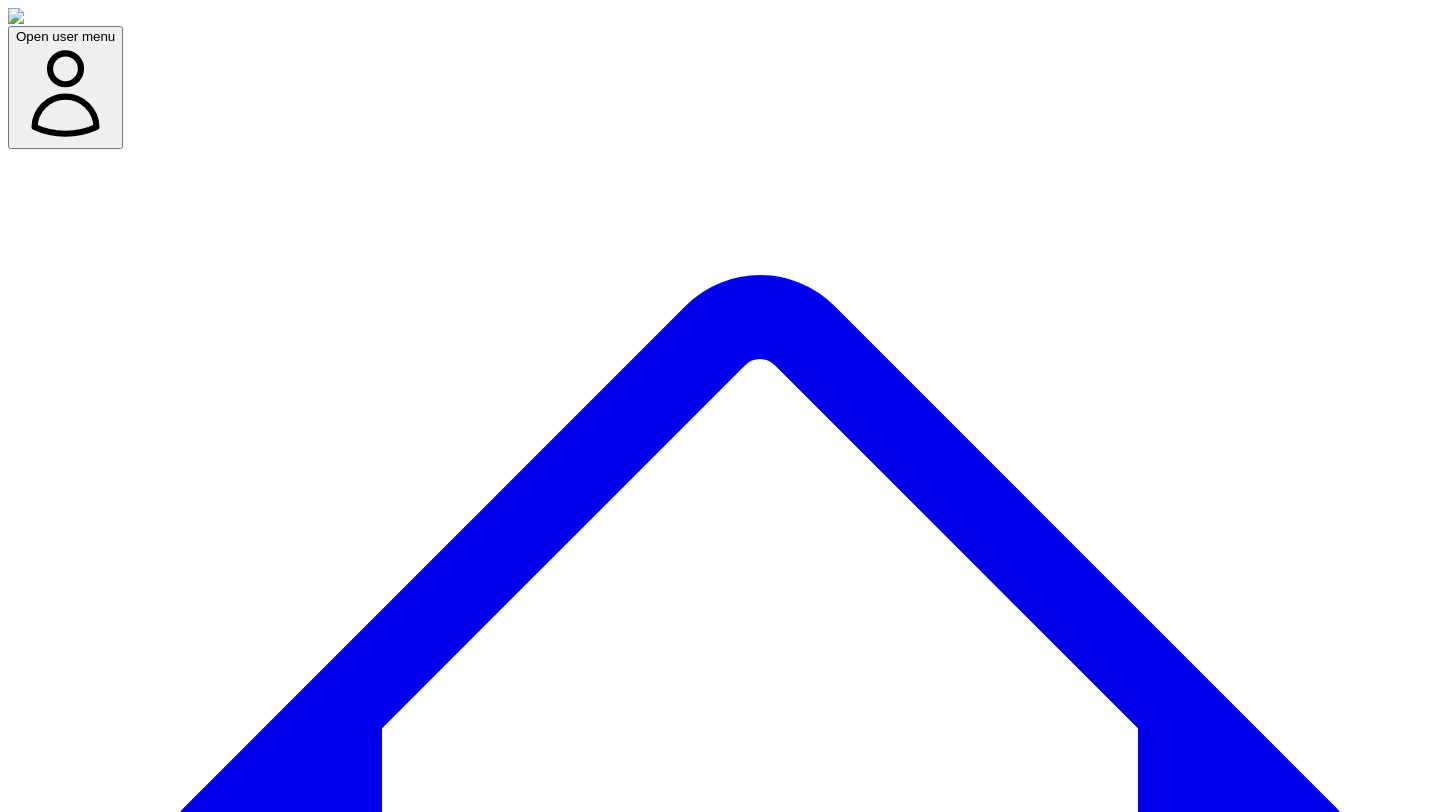 click at bounding box center [79, 11438] 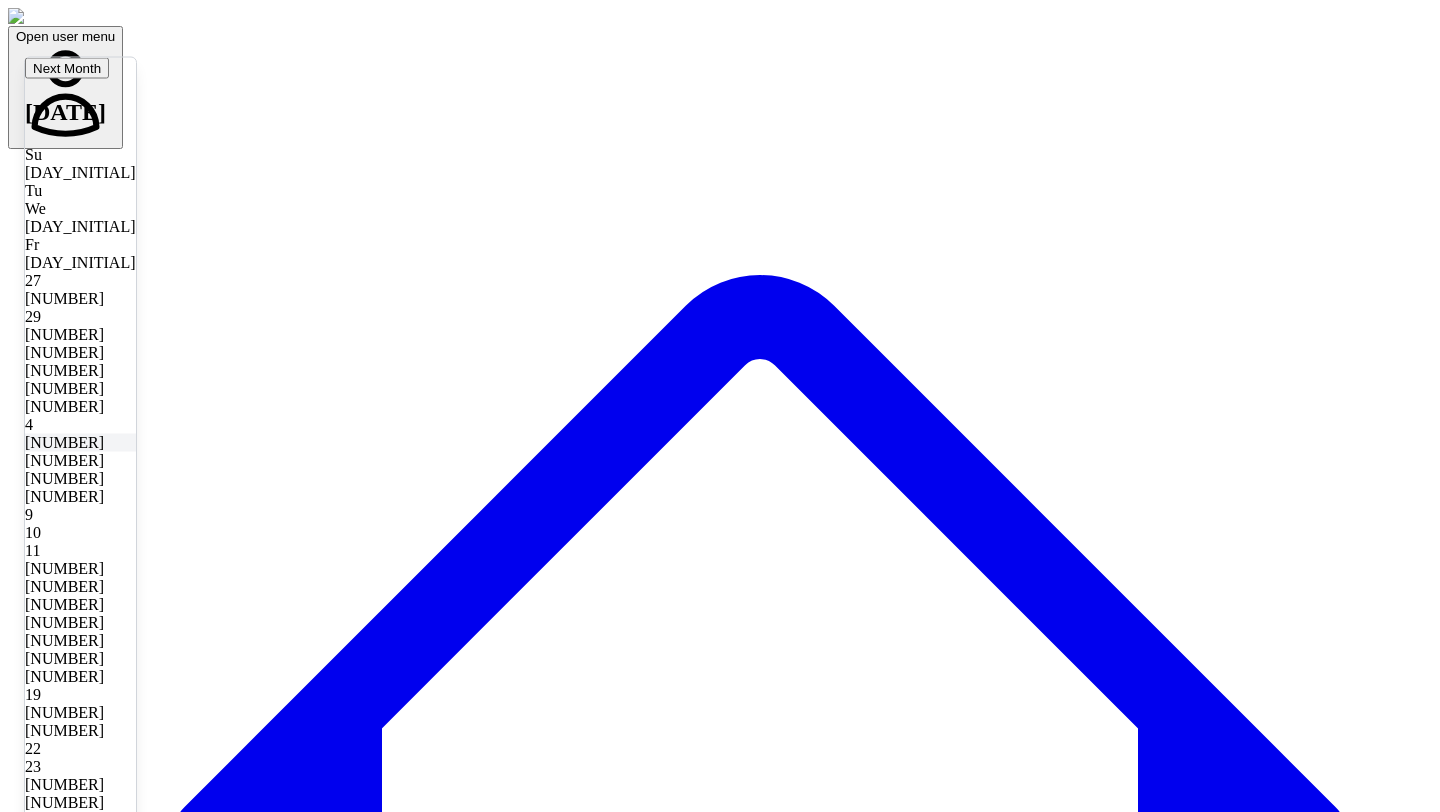 click on "[NUMBER]" at bounding box center [80, 442] 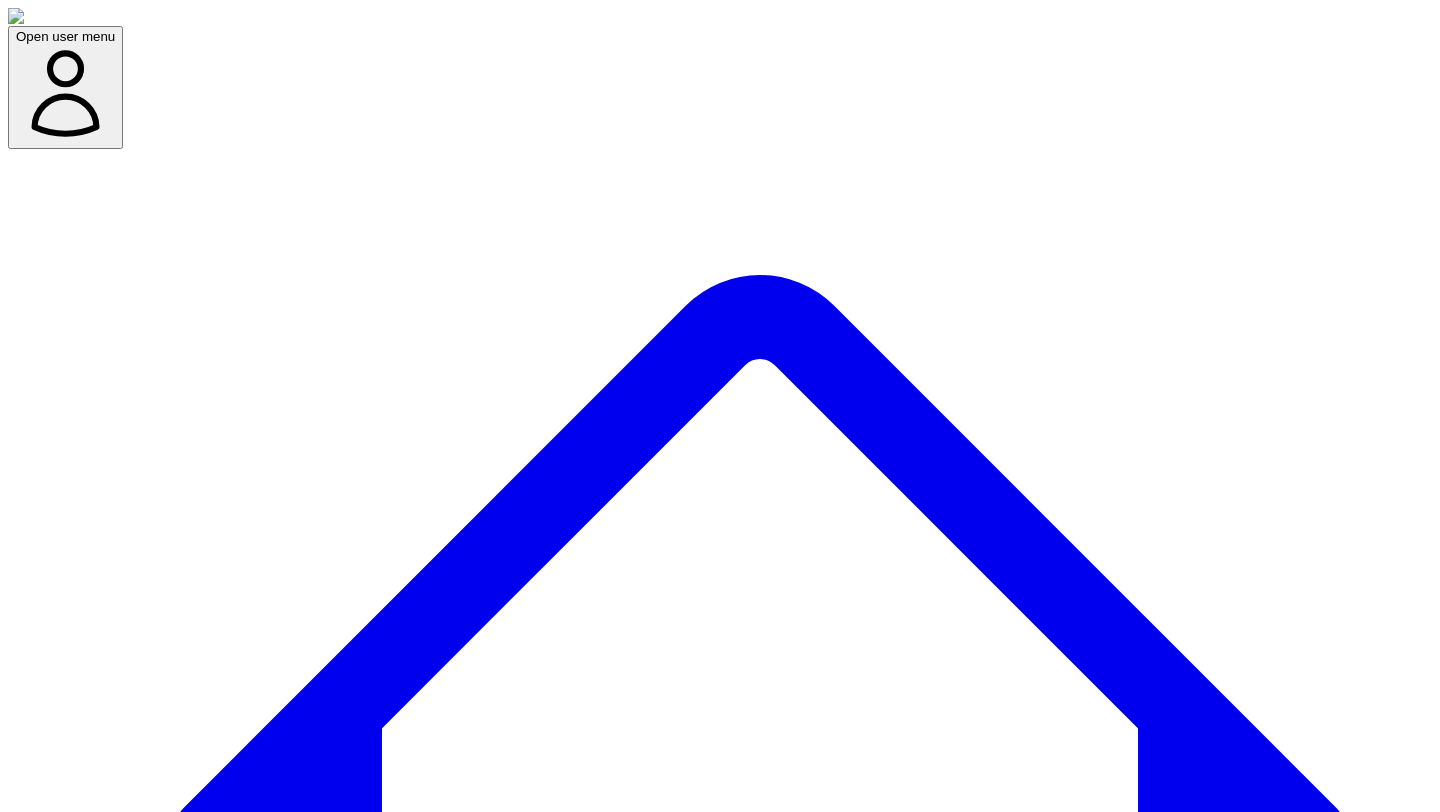 click at bounding box center (79, 11477) 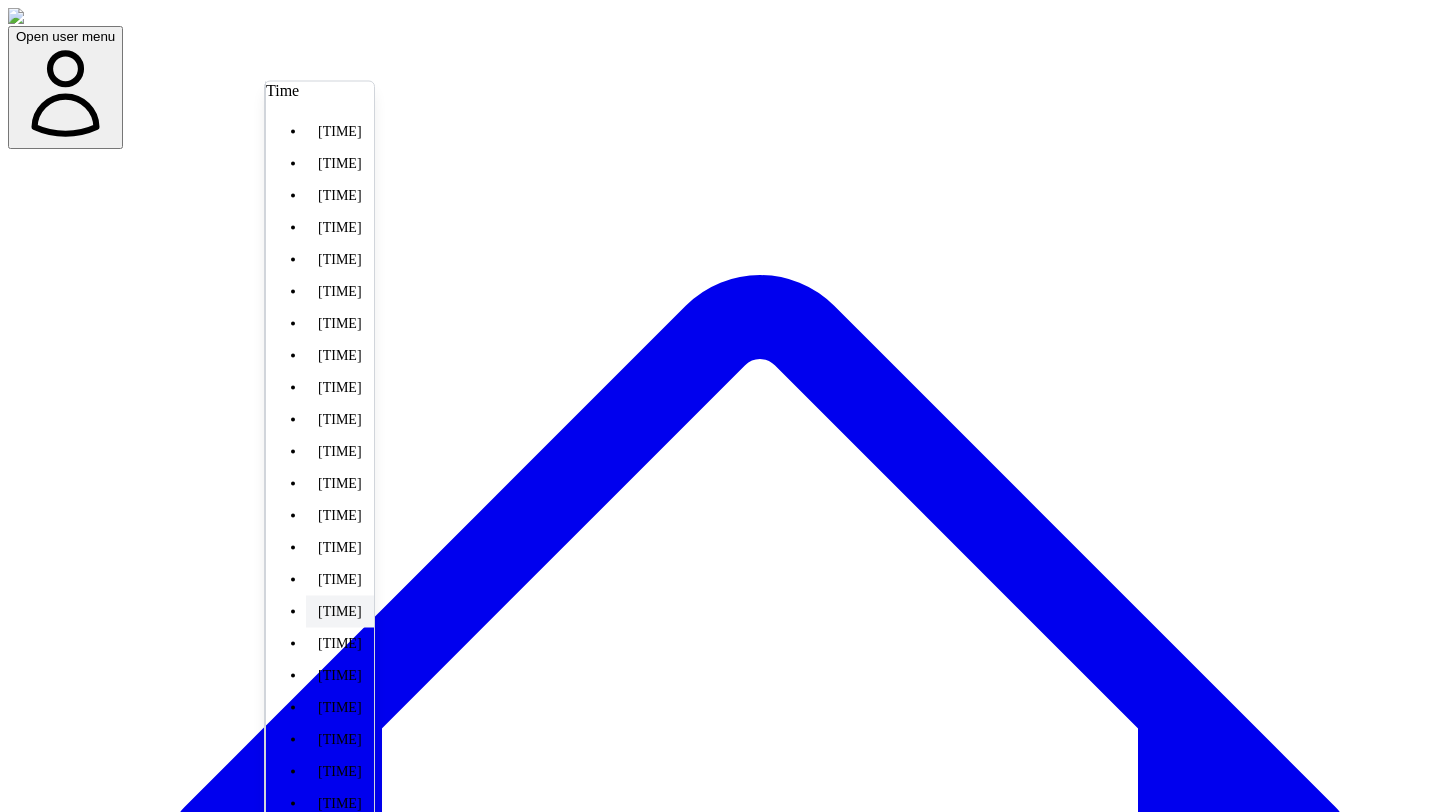 scroll, scrollTop: 419, scrollLeft: 0, axis: vertical 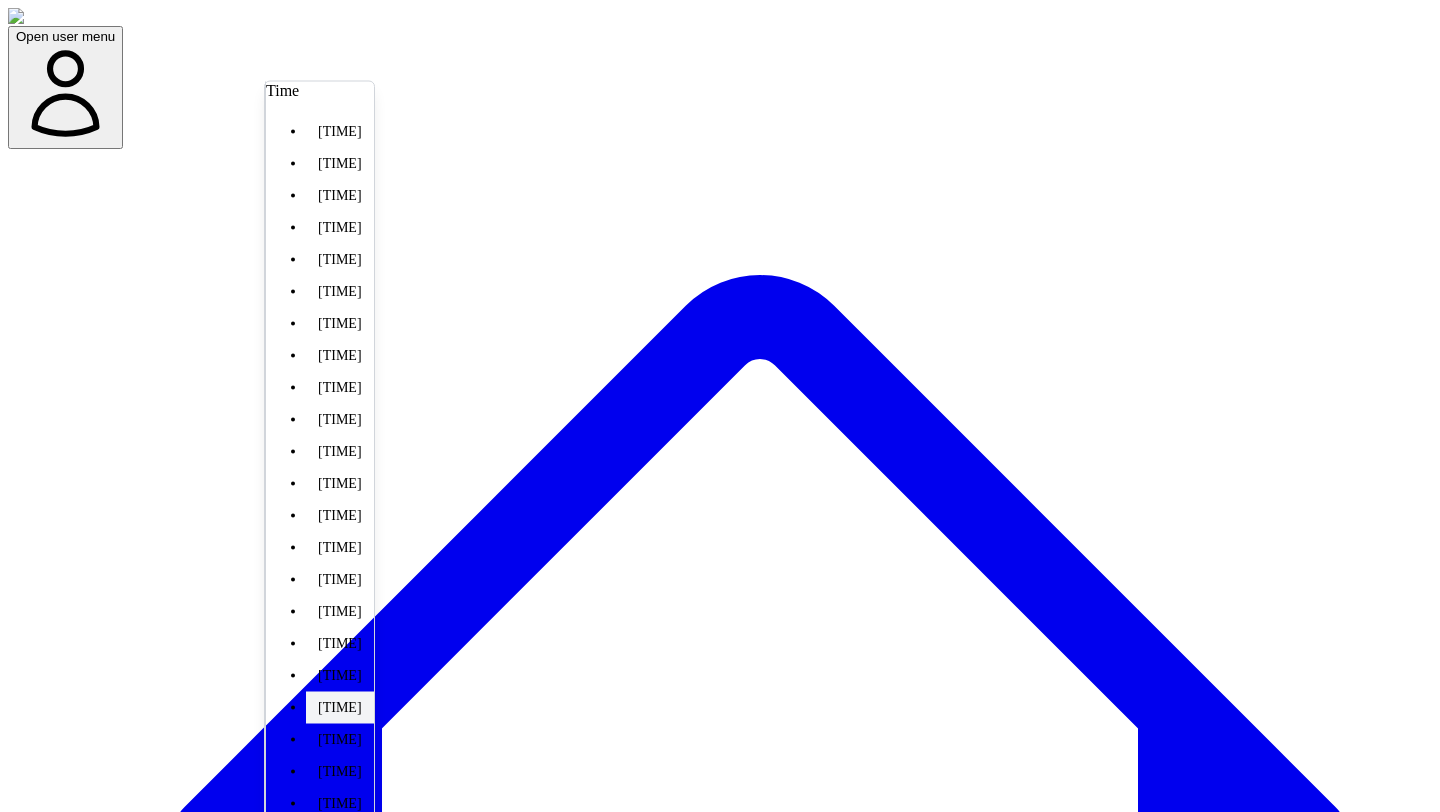 click on "[TIME]" at bounding box center [340, 708] 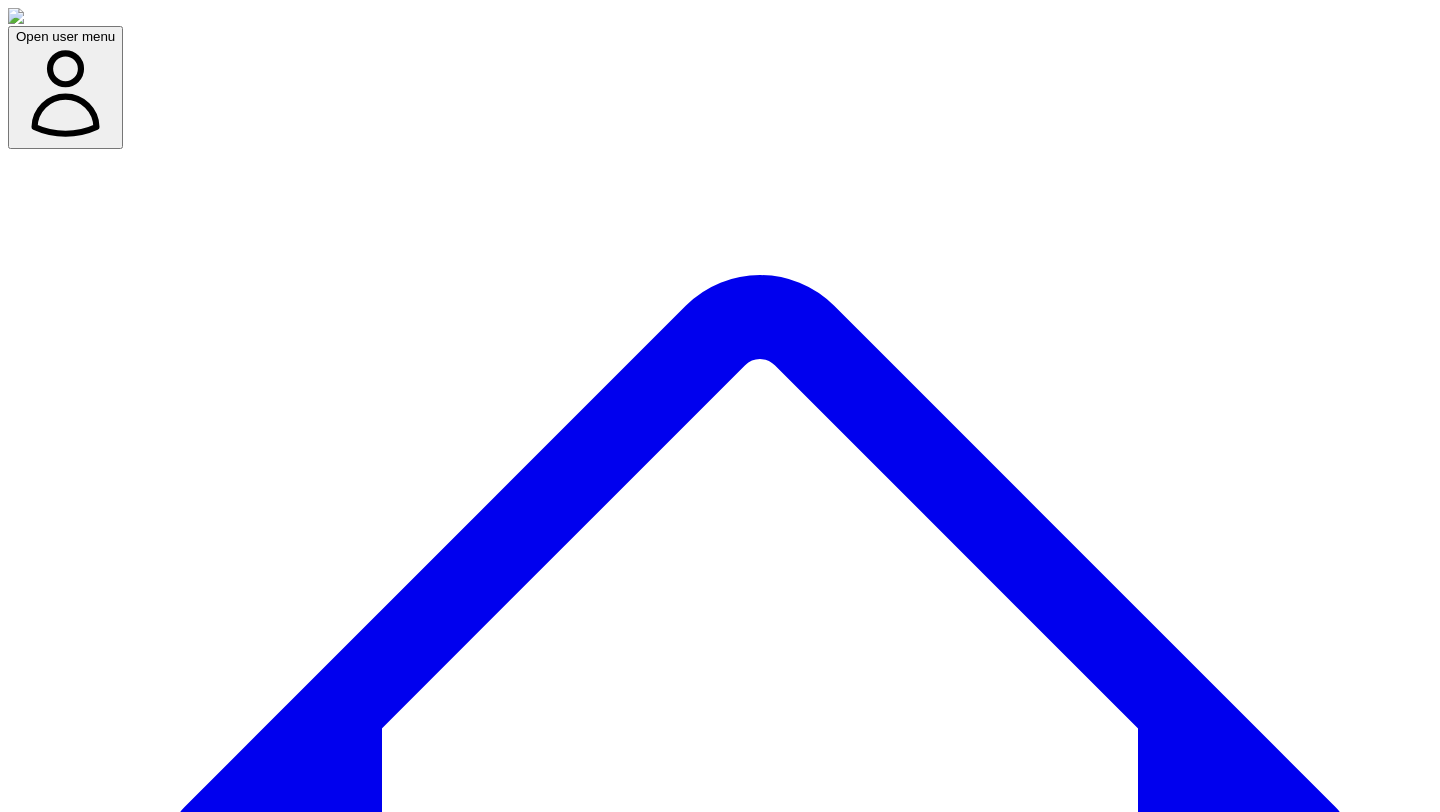 click on "Confirm Schedule" at bounding box center [69, 11497] 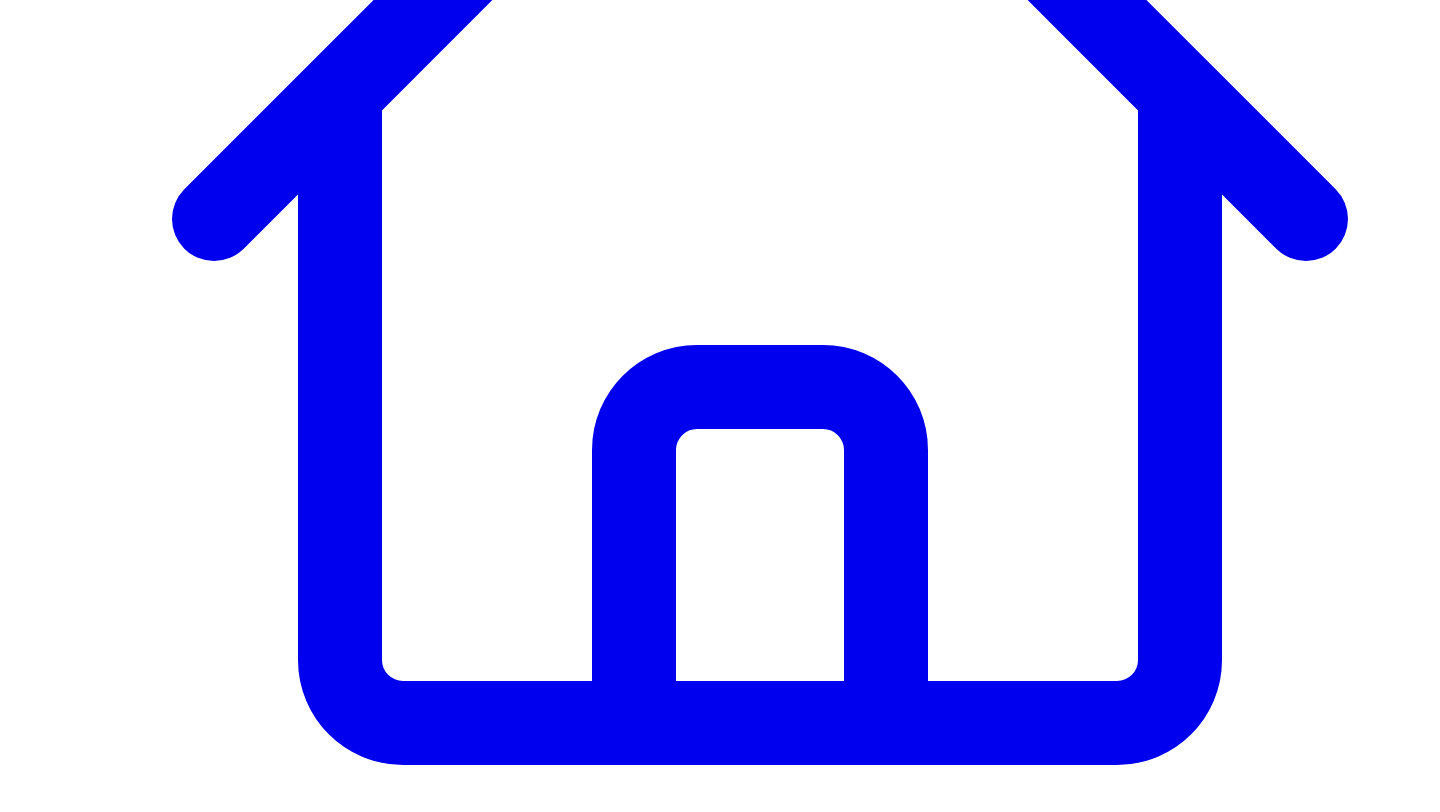 scroll, scrollTop: 621, scrollLeft: 0, axis: vertical 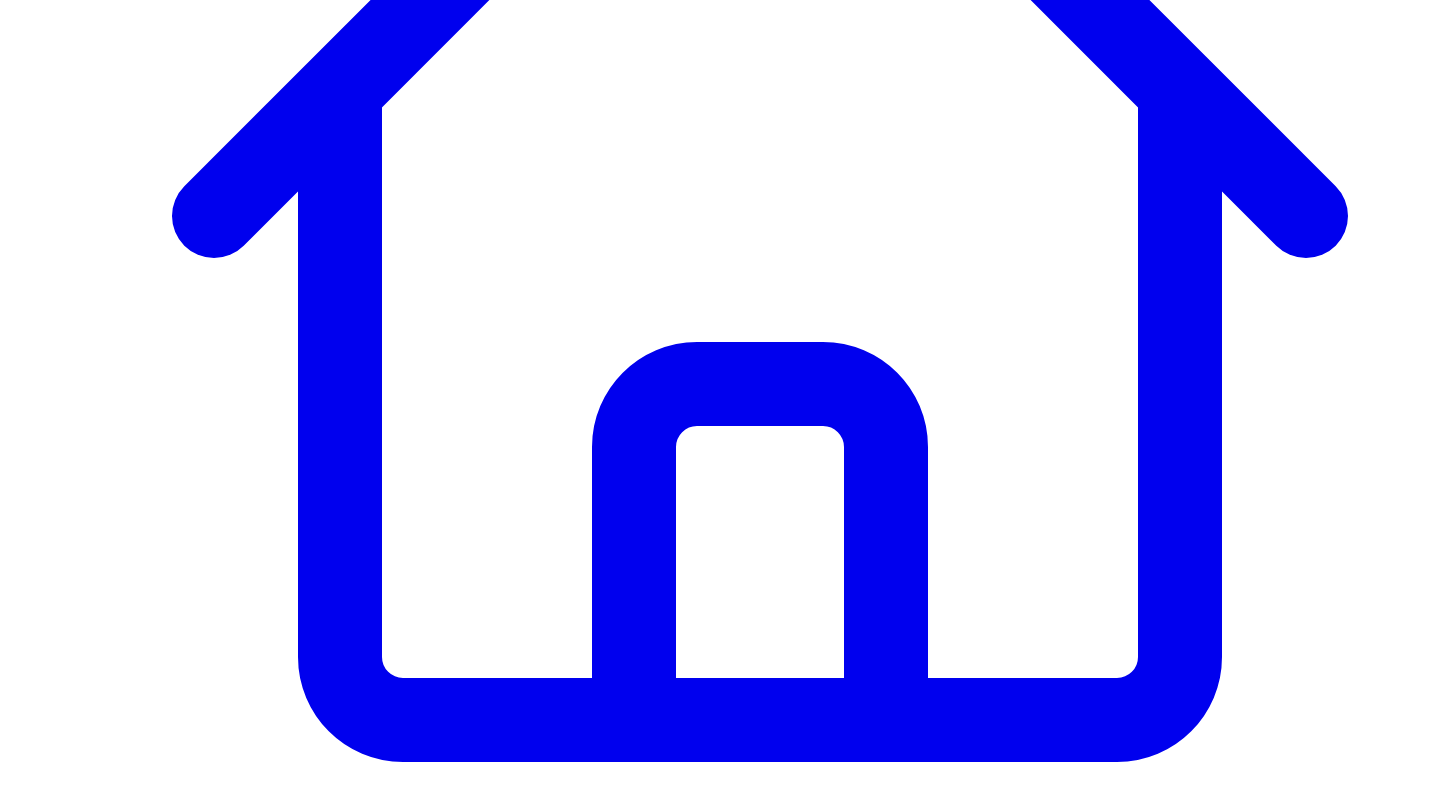 click on "[NUMBER] [NUMBER] characters I like this but... add more details from responses make it shorter make it sound more like original responses give a custom instruction Save as post writing style for [PERSON] Scheduled: [MONTH]/[DAY]/[YEAR] Post Now Schedule for Later" at bounding box center [720, 7367] 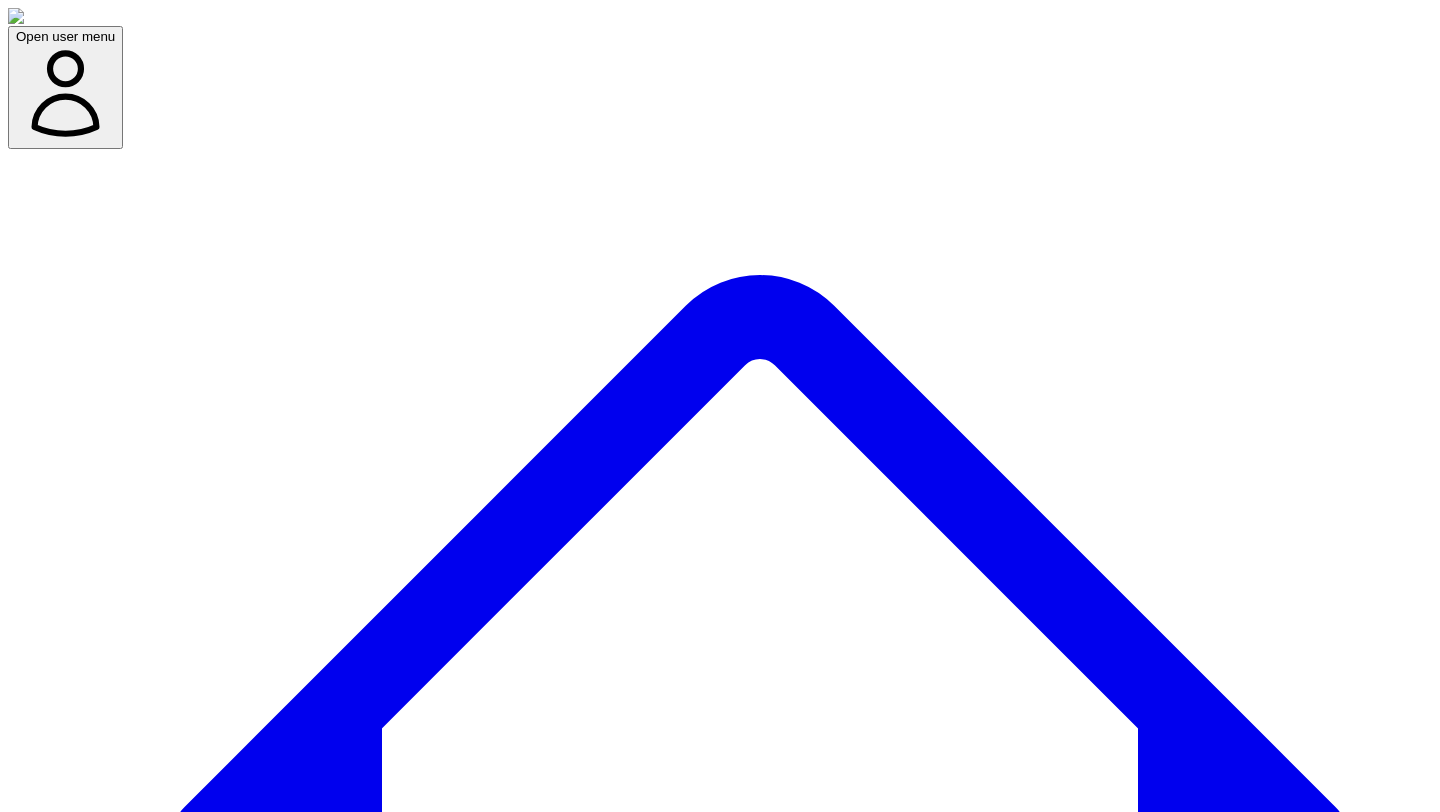click on "Cancel" at bounding box center [159, 11497] 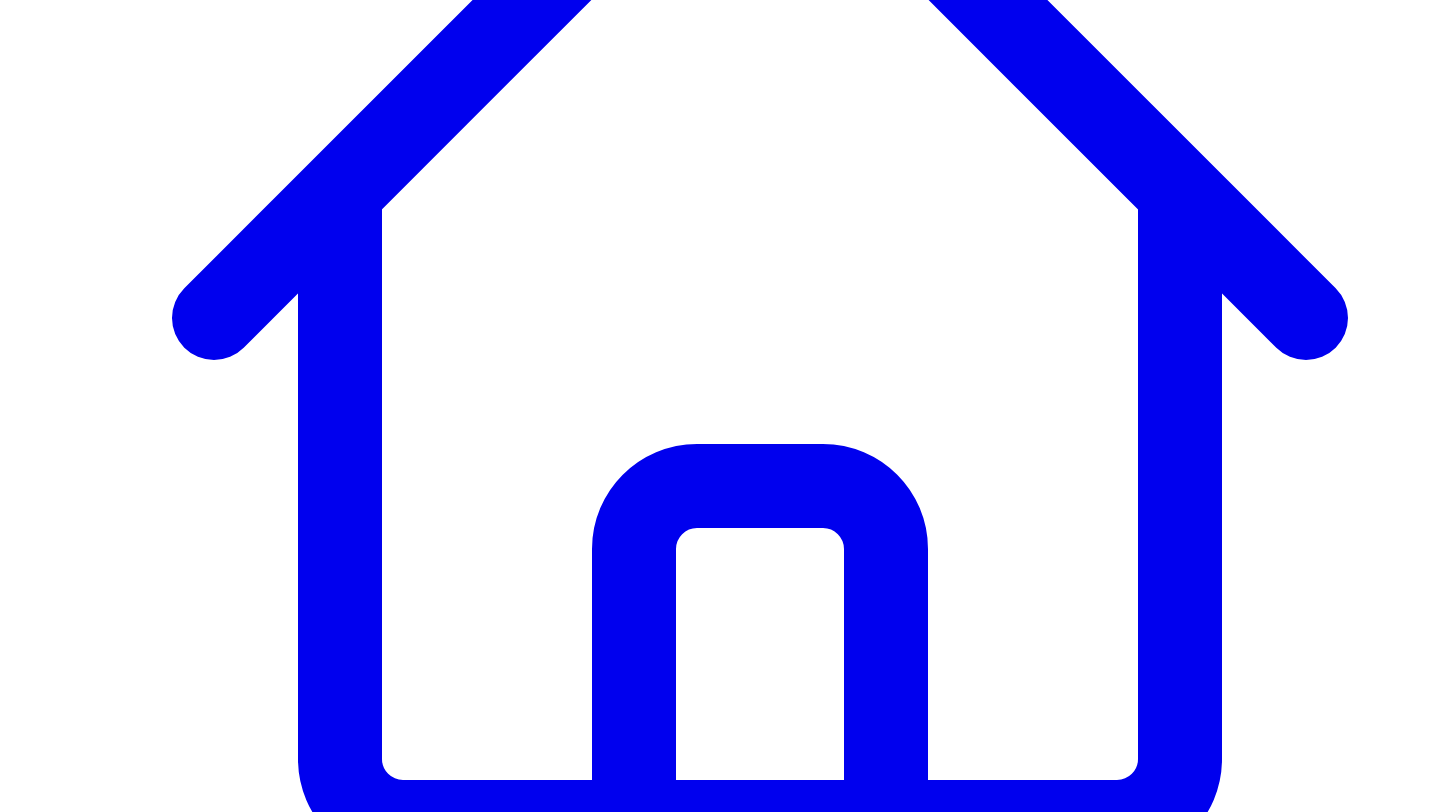 scroll, scrollTop: 517, scrollLeft: 0, axis: vertical 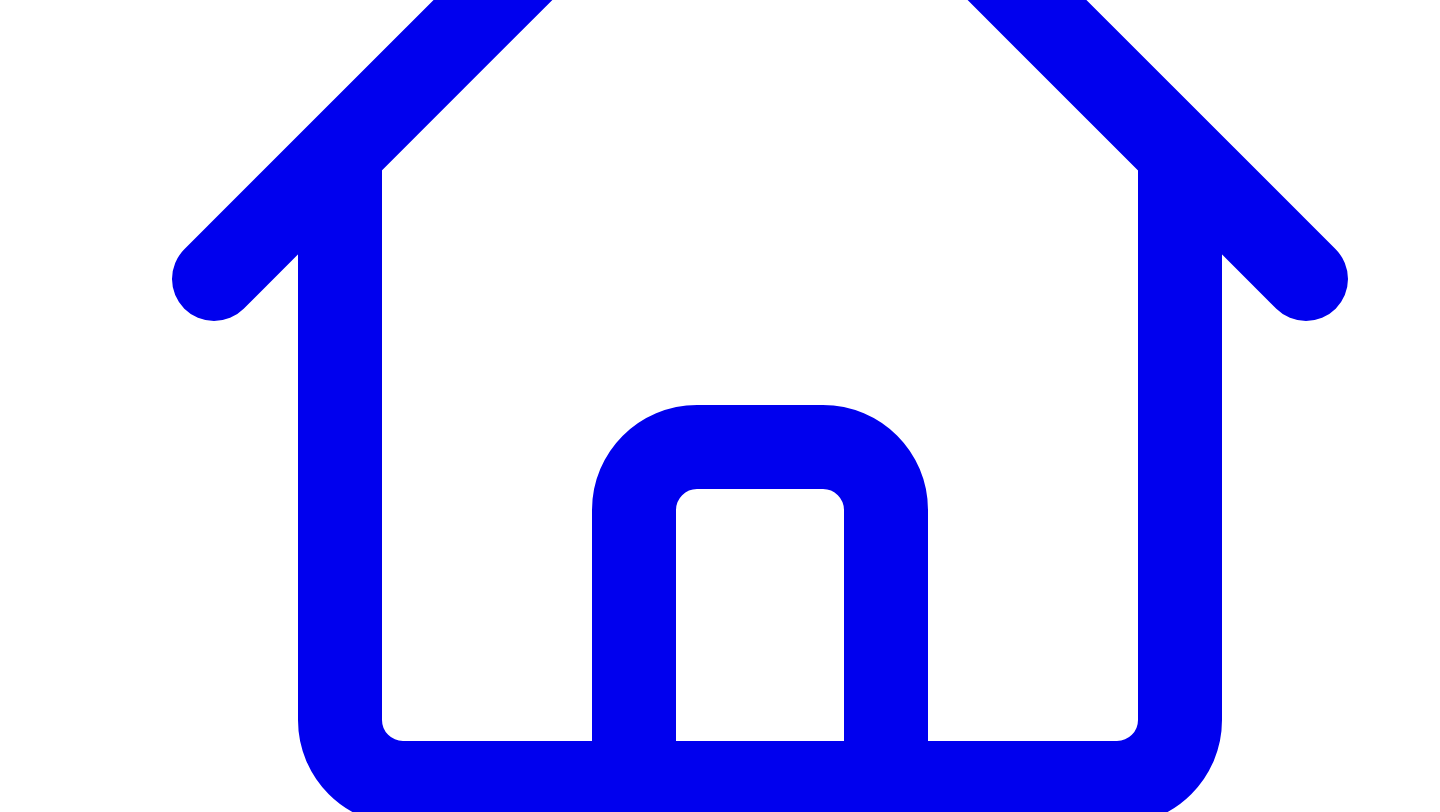 type 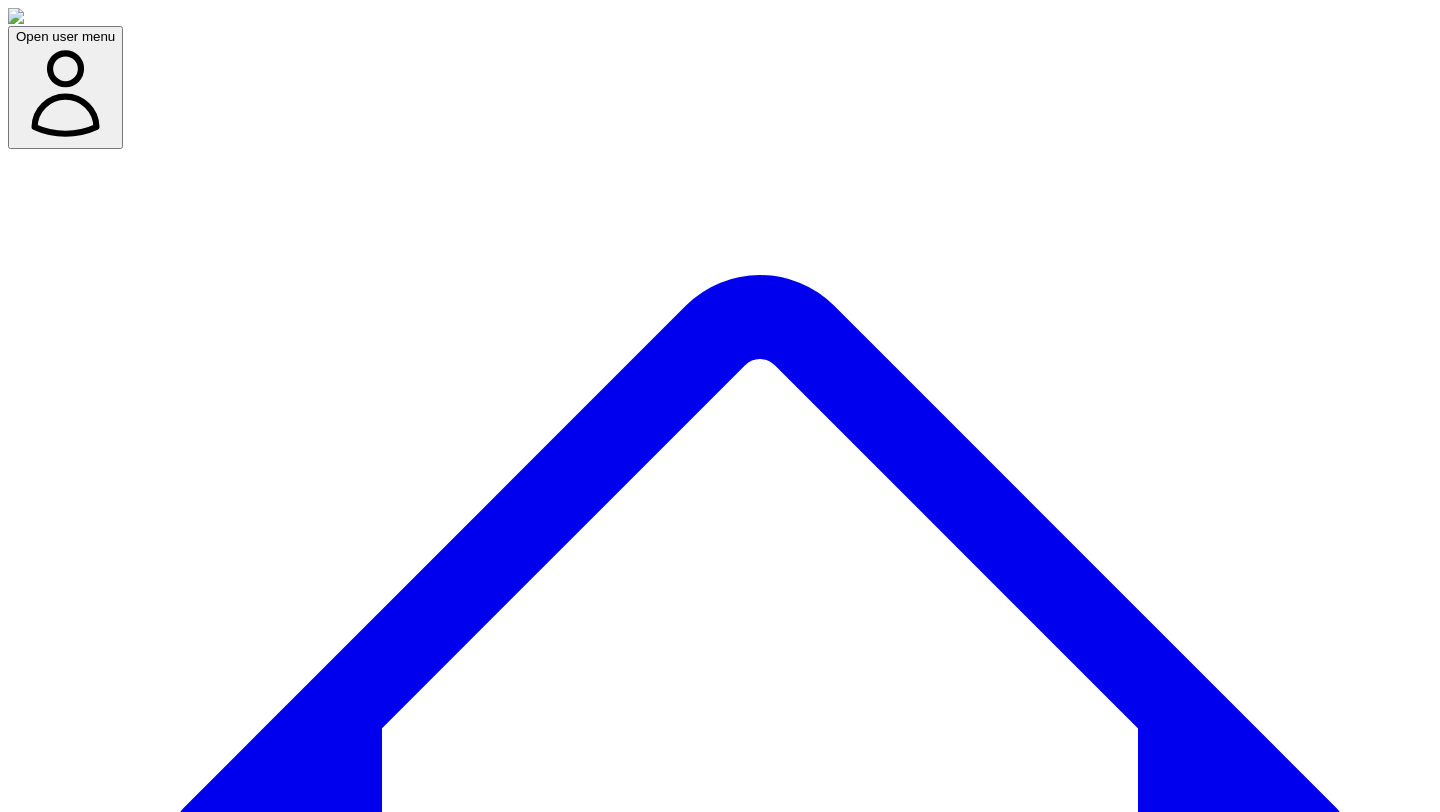 scroll, scrollTop: 144, scrollLeft: 0, axis: vertical 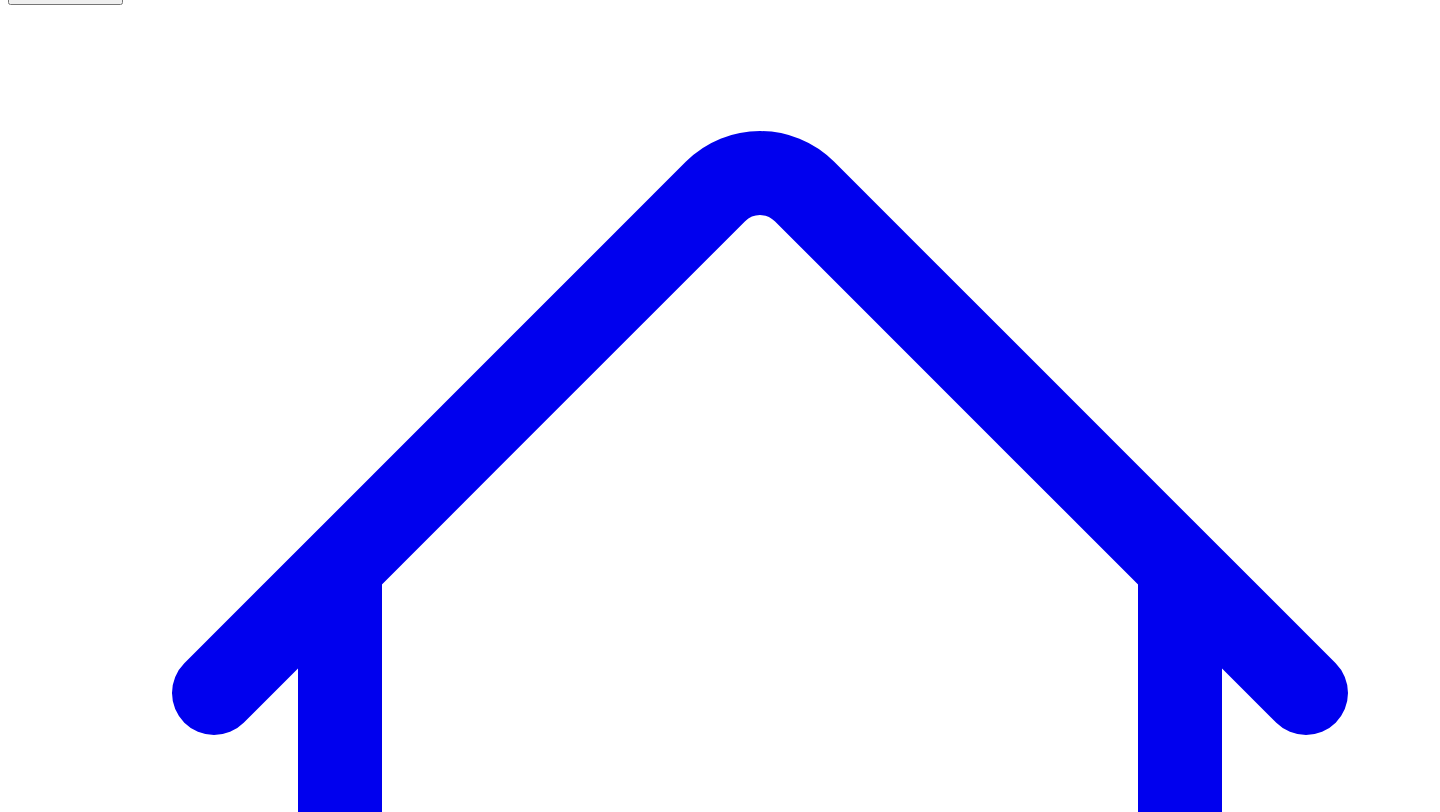 click on "Social Posts Social" at bounding box center [268, 7462] 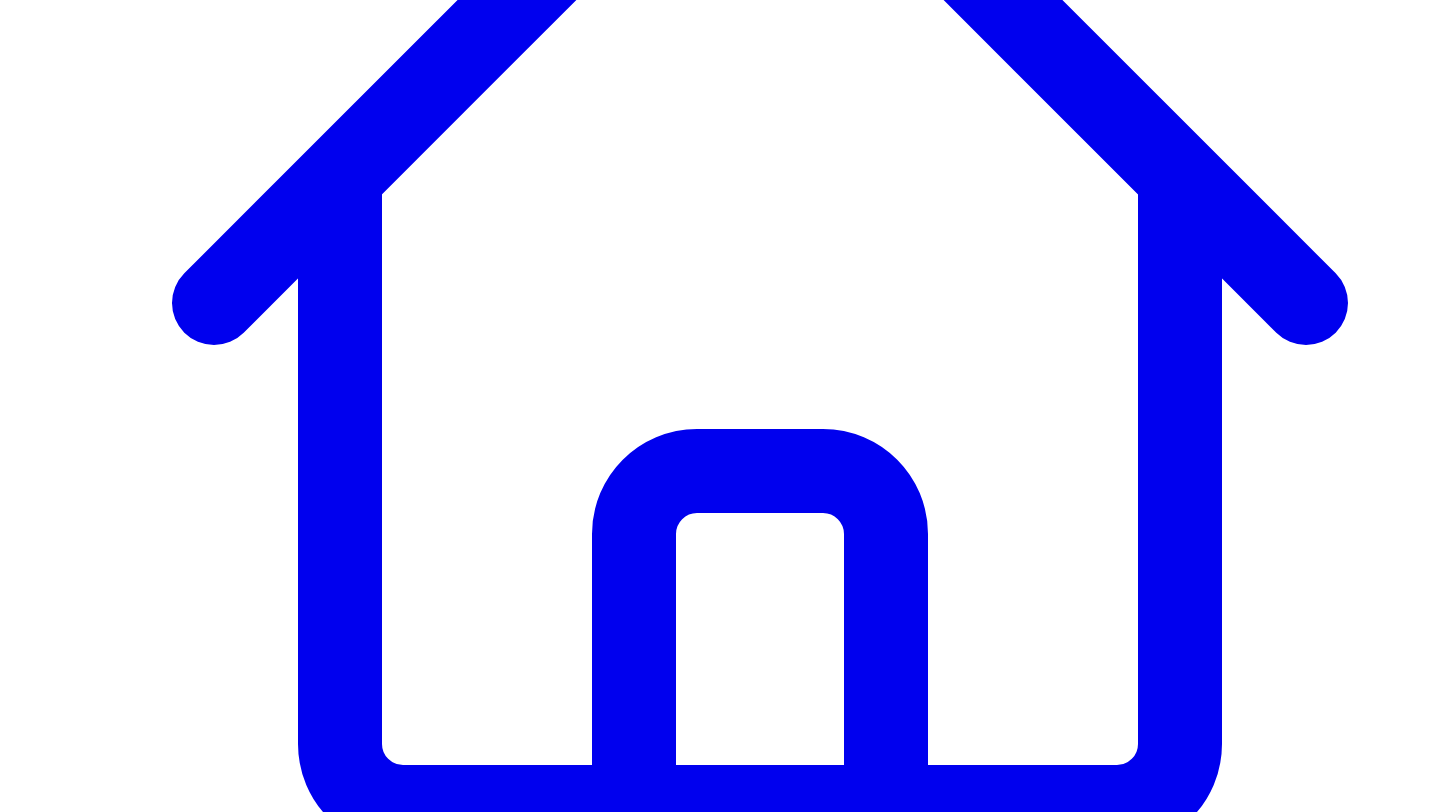 scroll, scrollTop: 535, scrollLeft: 0, axis: vertical 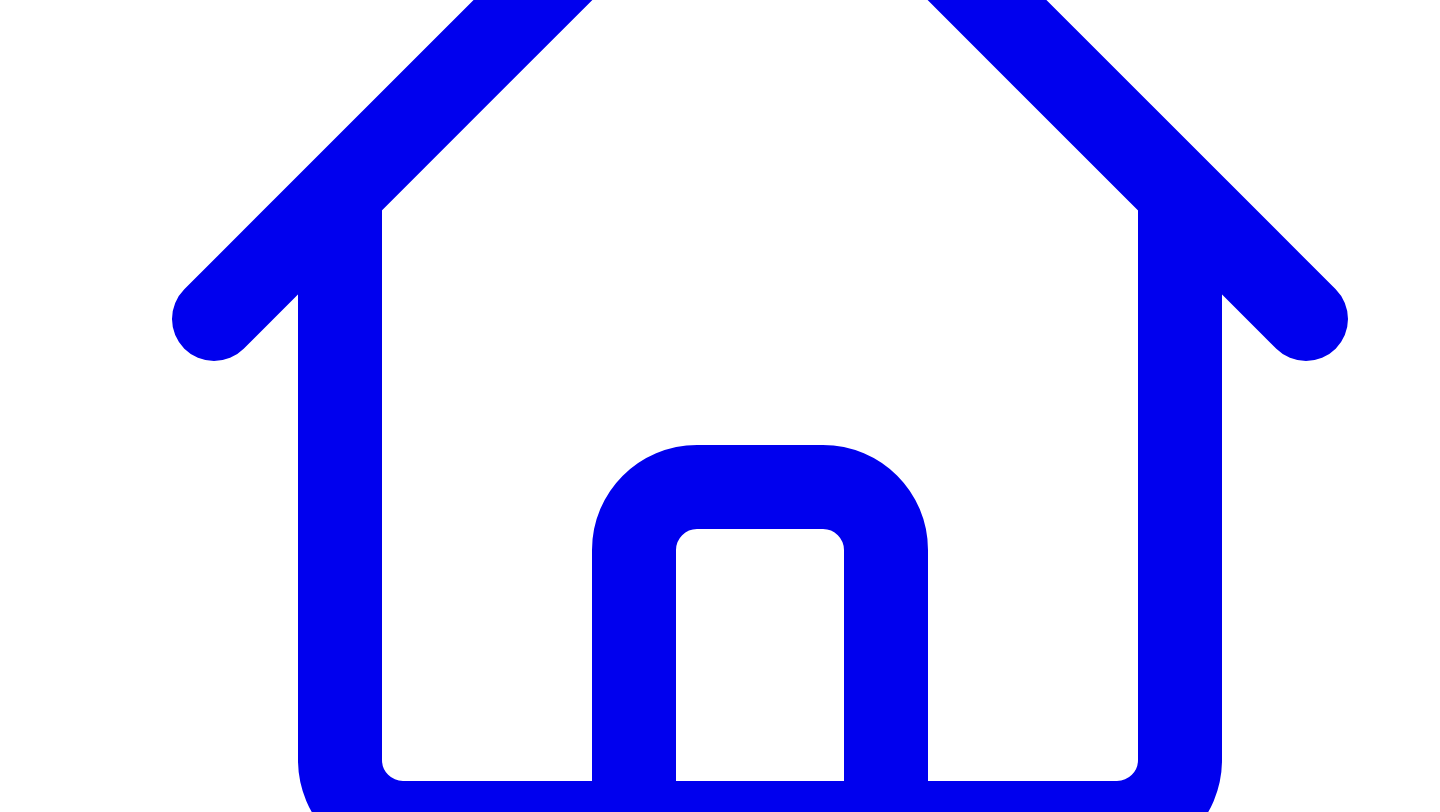 click on "Cancel" at bounding box center [49, 7615] 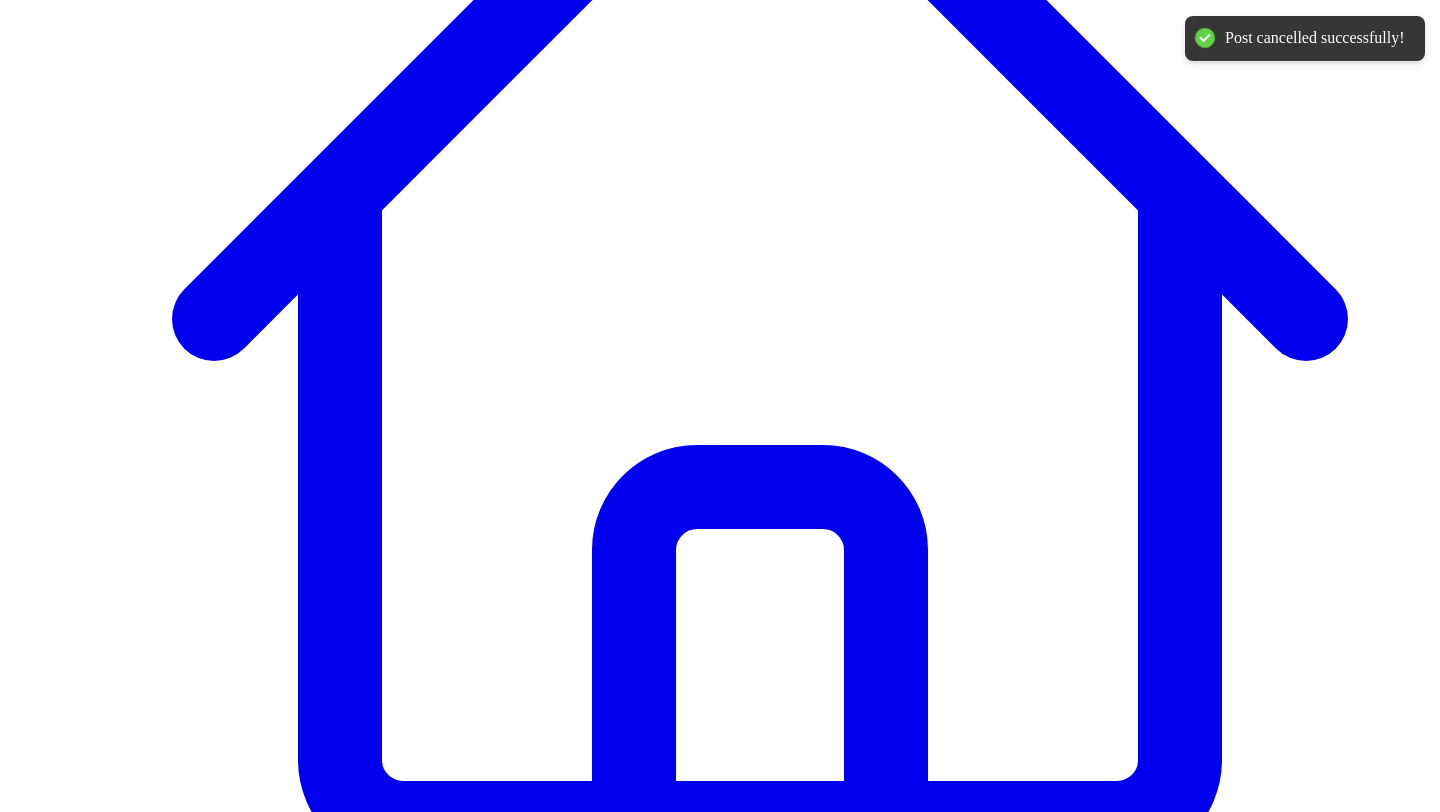 click on "Share on LinkedIn" at bounding box center [94, 7615] 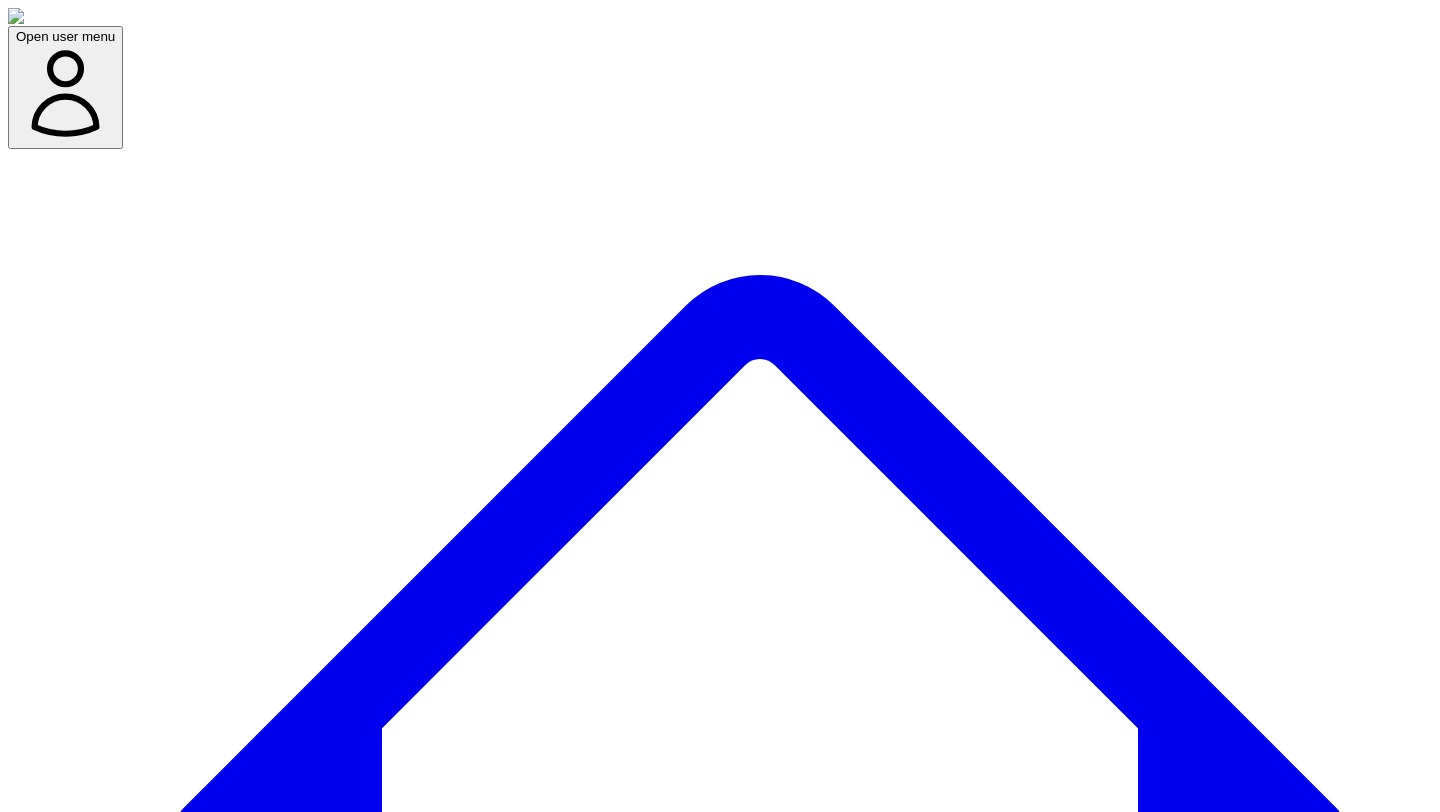 click at bounding box center (79, 11438) 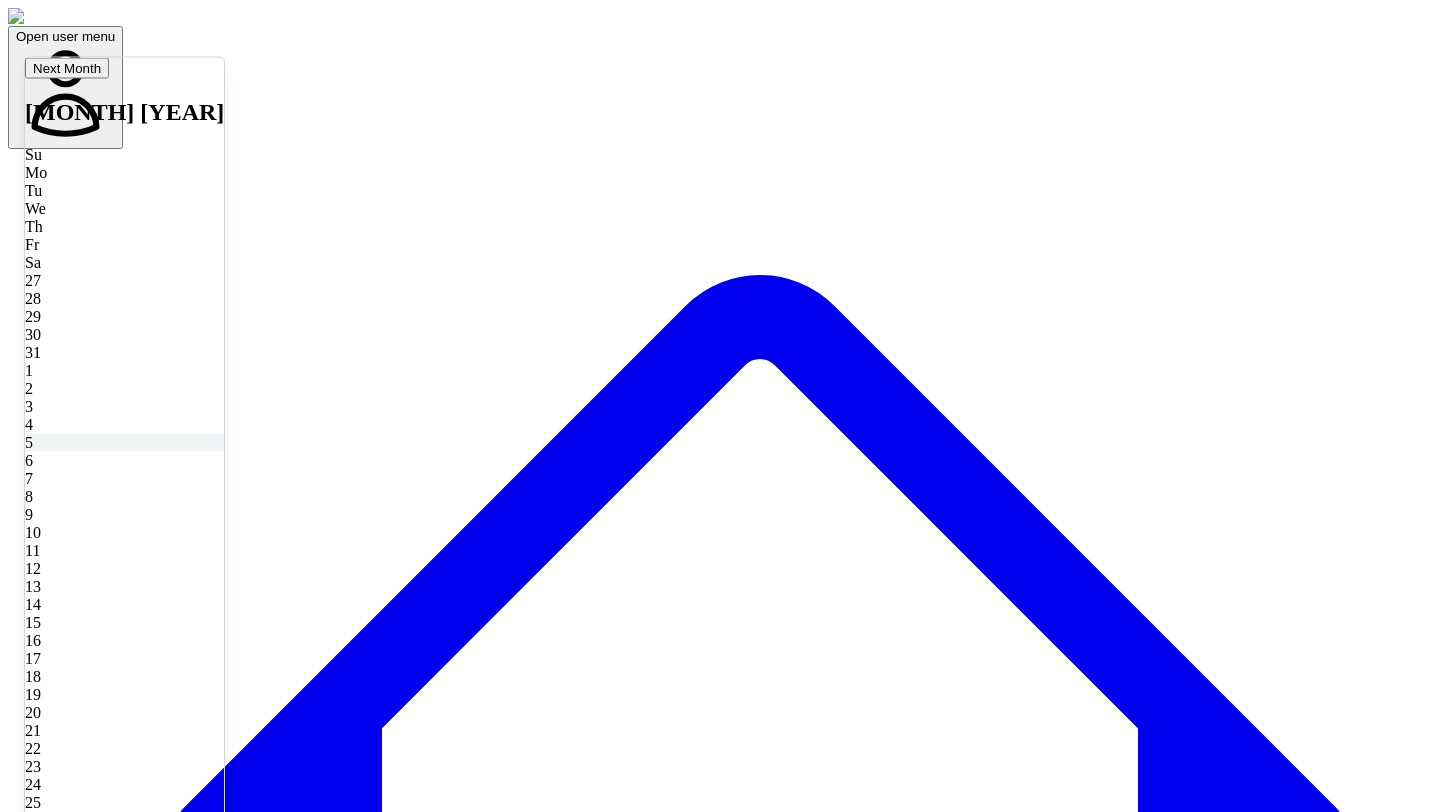 click on "[NUMBER]" at bounding box center (124, 442) 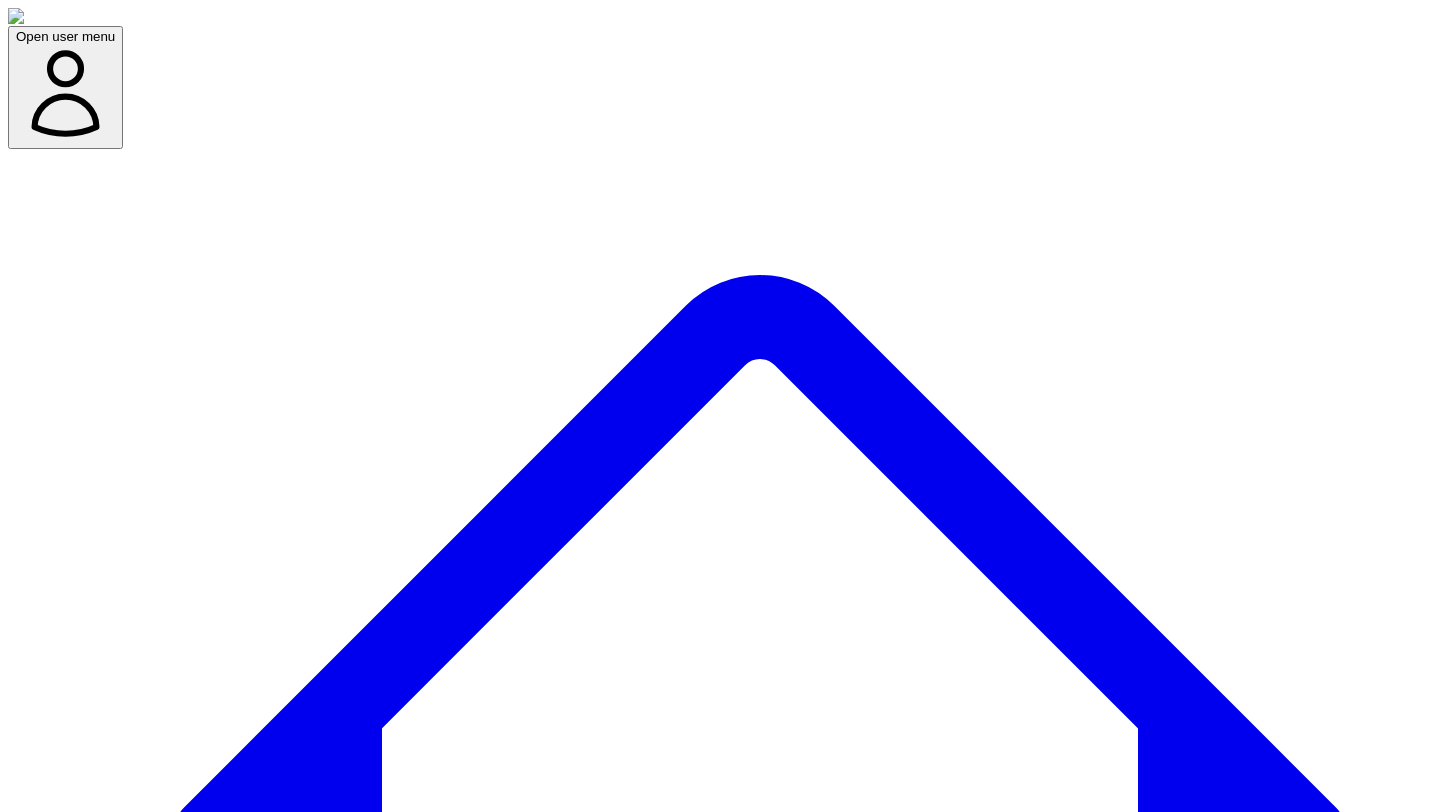 click at bounding box center [79, 11477] 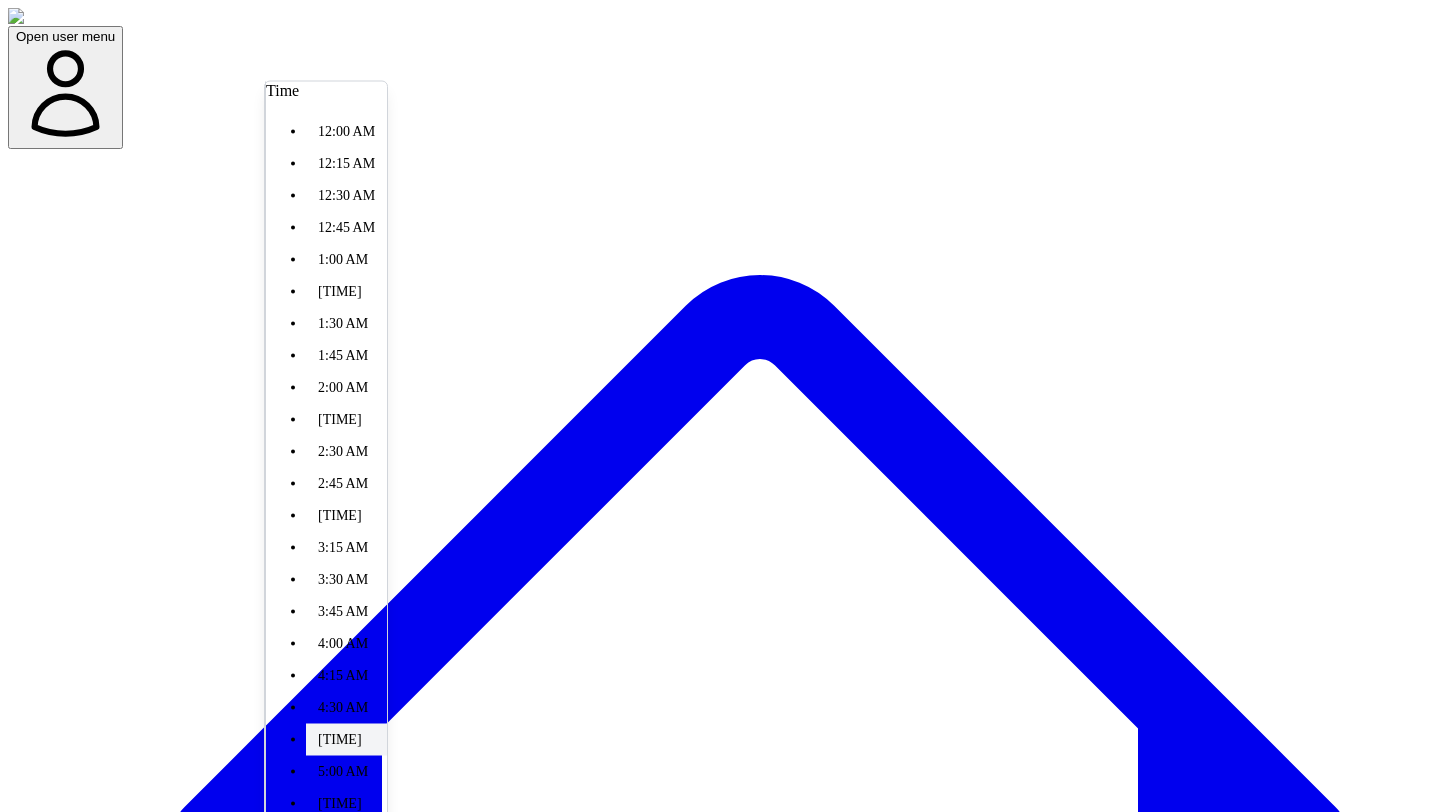 scroll, scrollTop: 526, scrollLeft: 0, axis: vertical 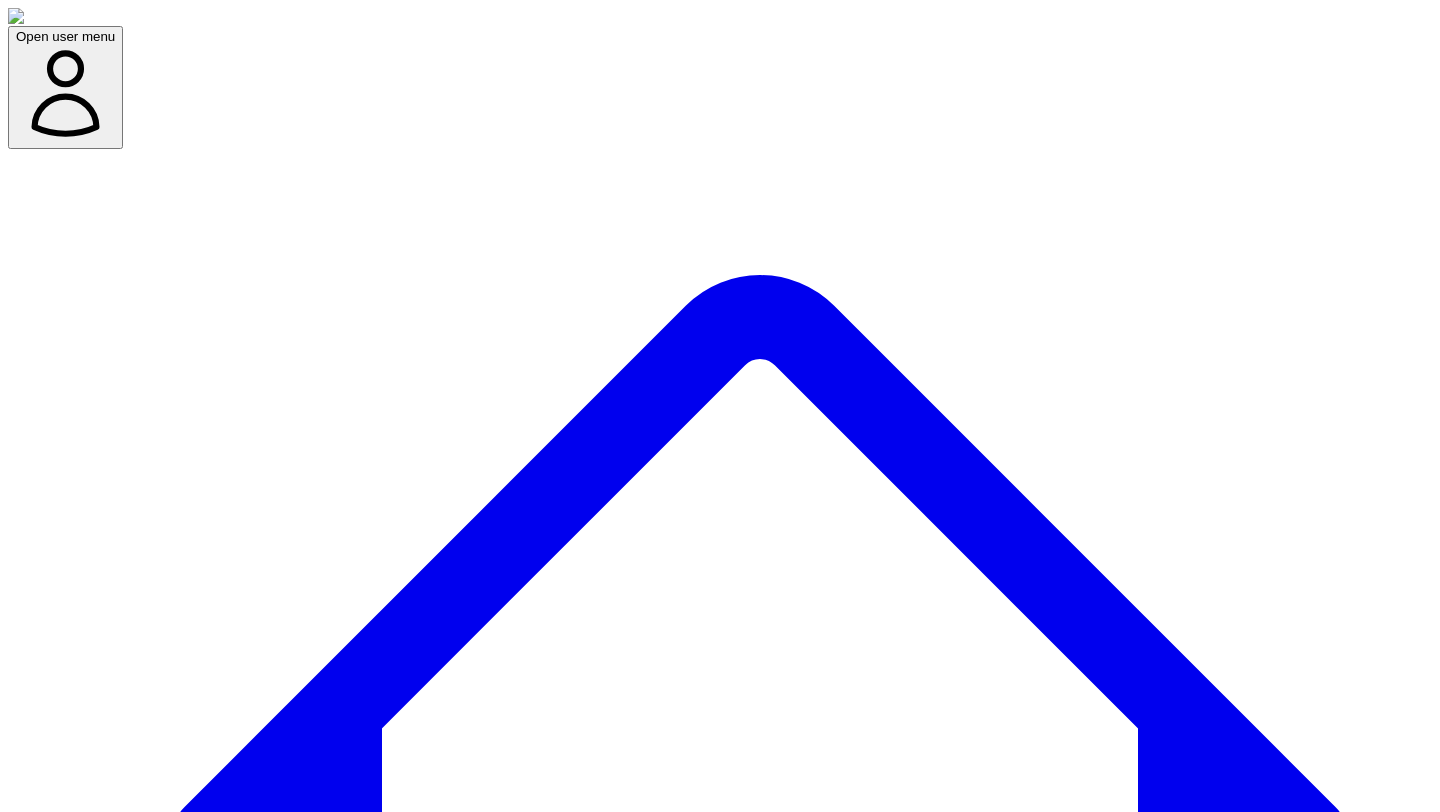click on "*******" at bounding box center (231, 11477) 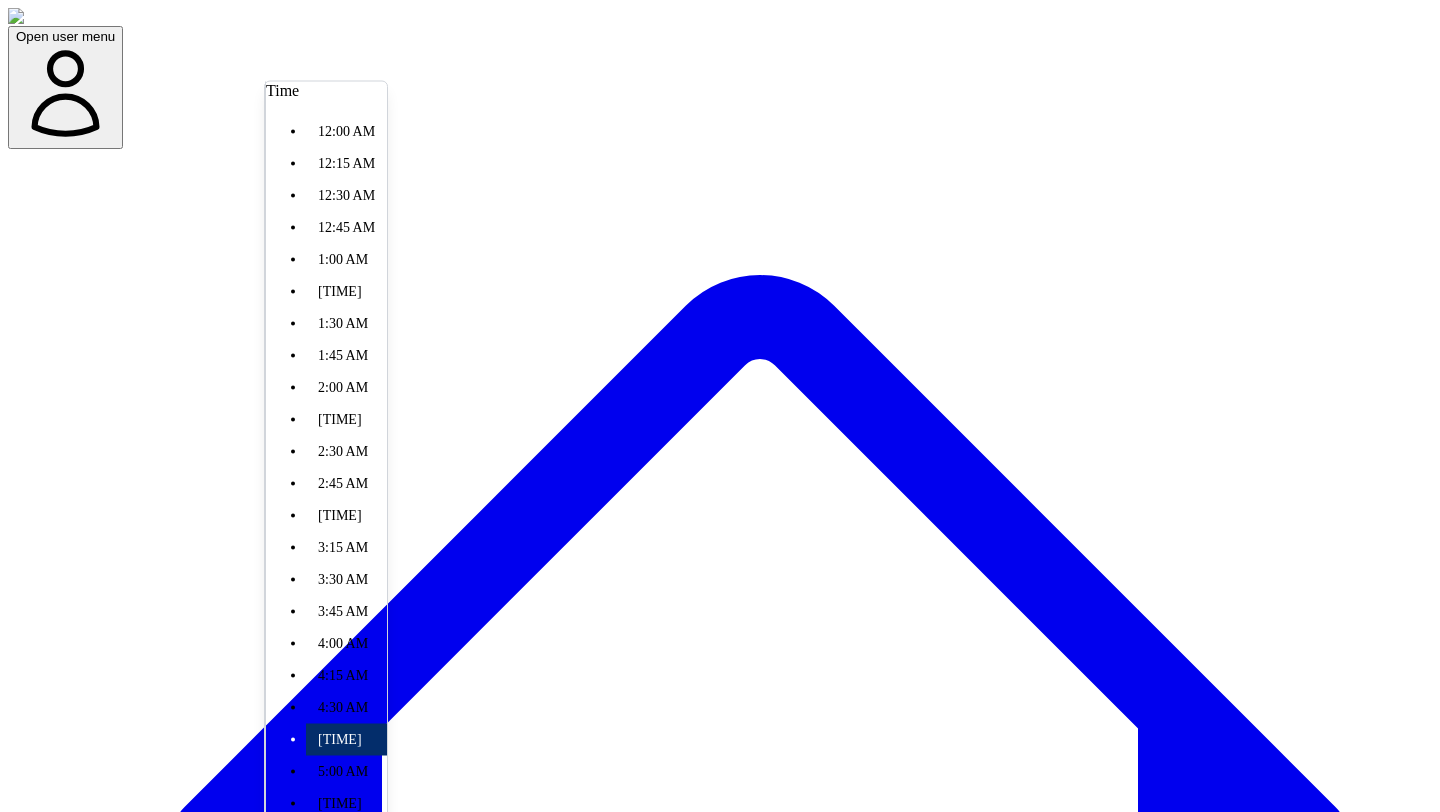 scroll, scrollTop: 480, scrollLeft: 0, axis: vertical 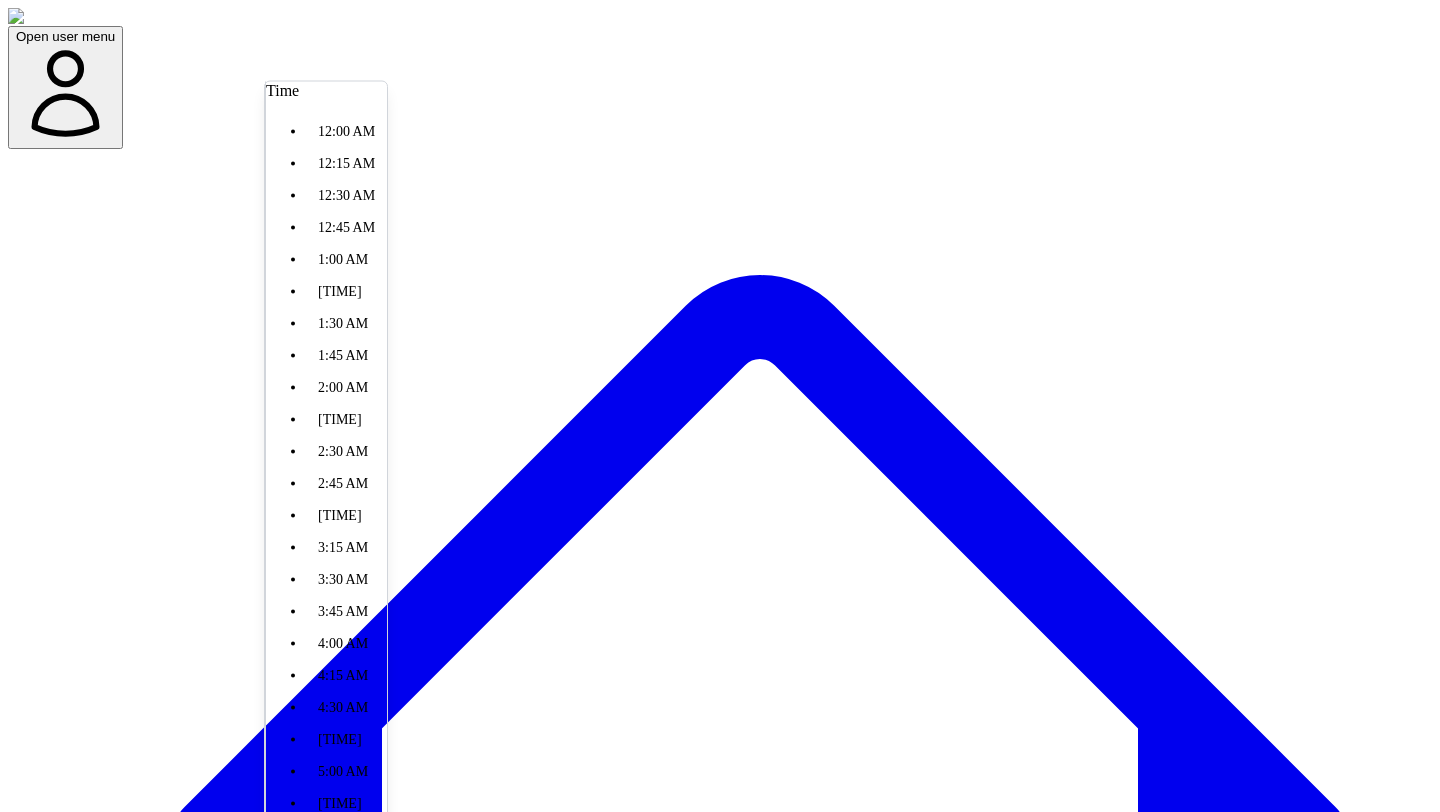 type on "*******" 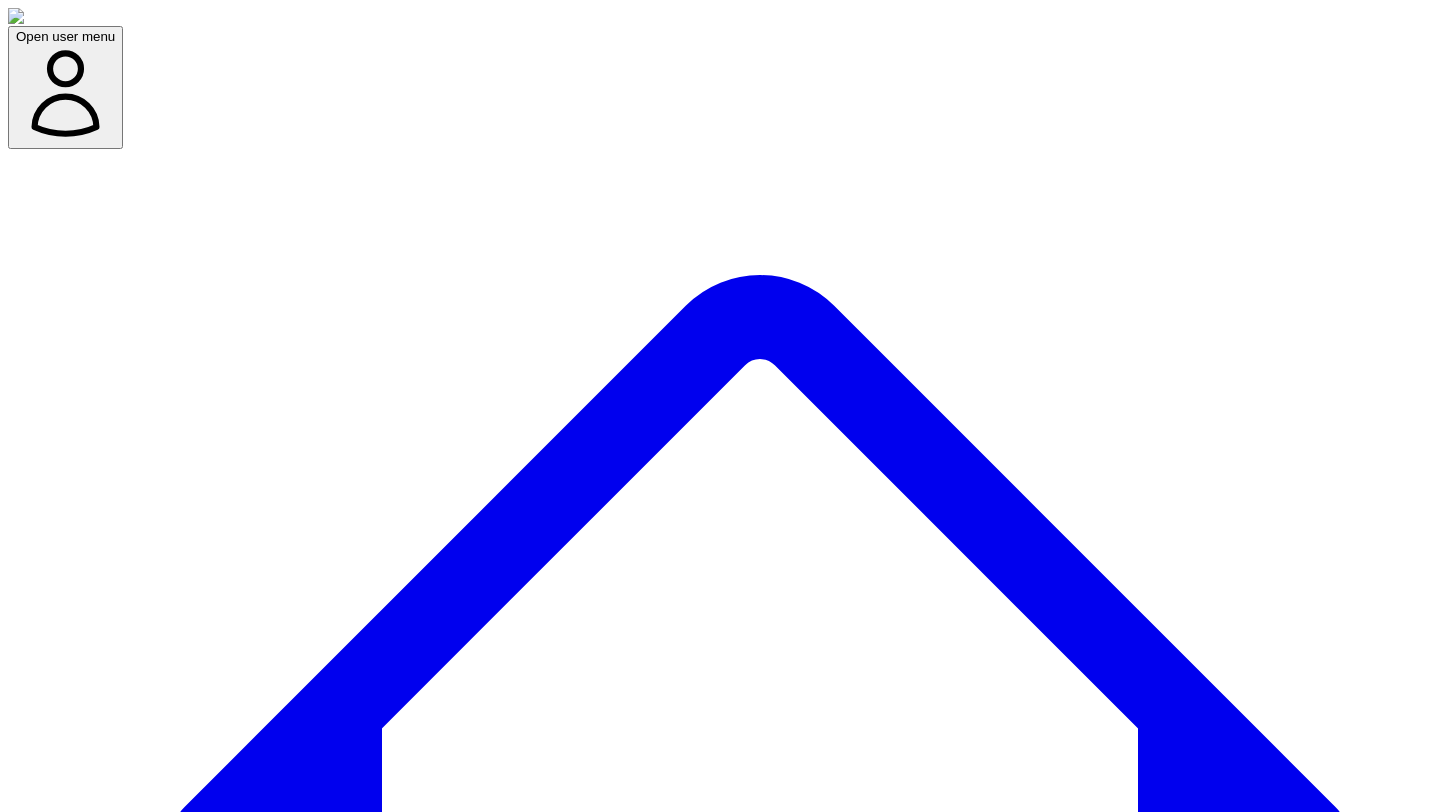 click on "Time Selected time: 4:40 AM *******" at bounding box center [720, 11467] 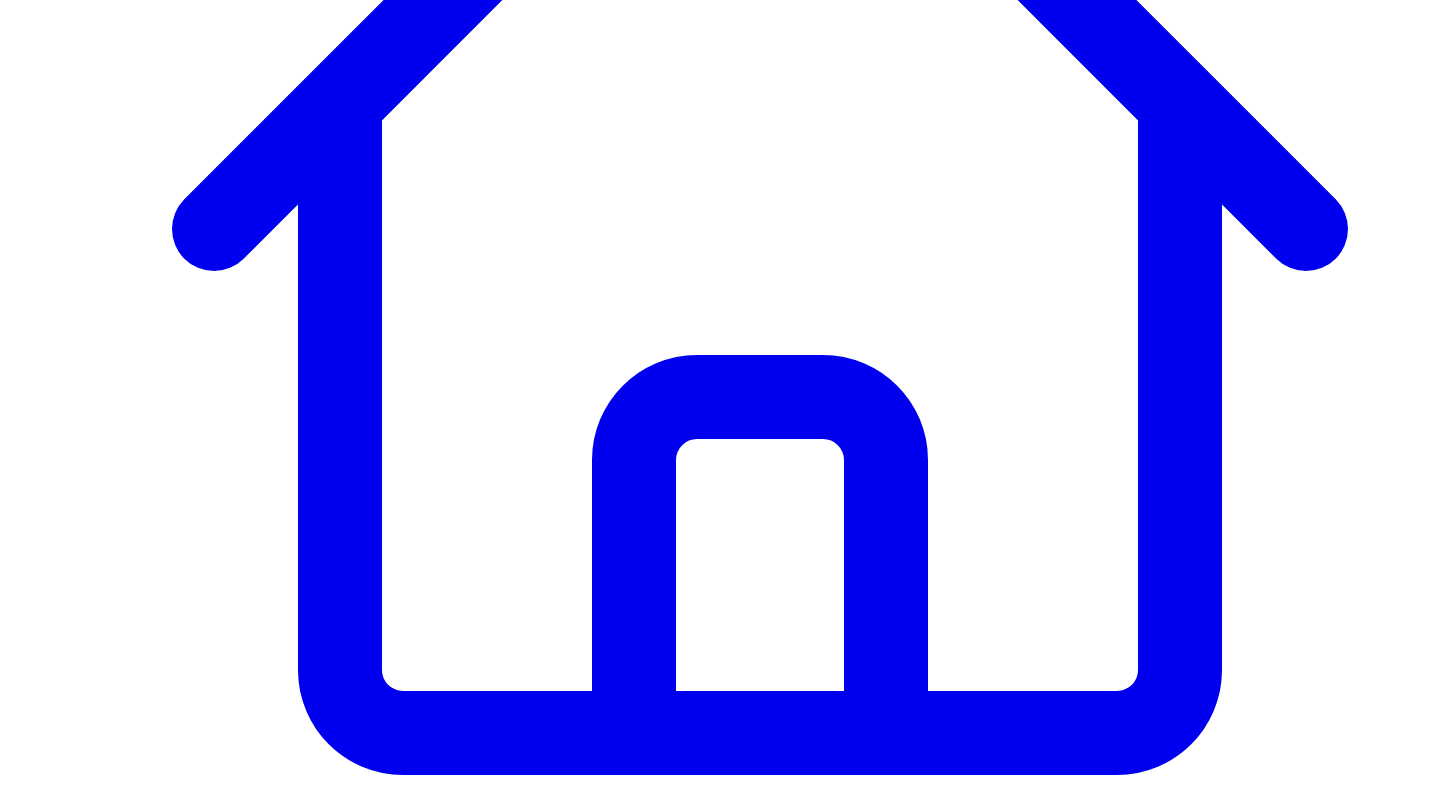 scroll, scrollTop: 612, scrollLeft: 0, axis: vertical 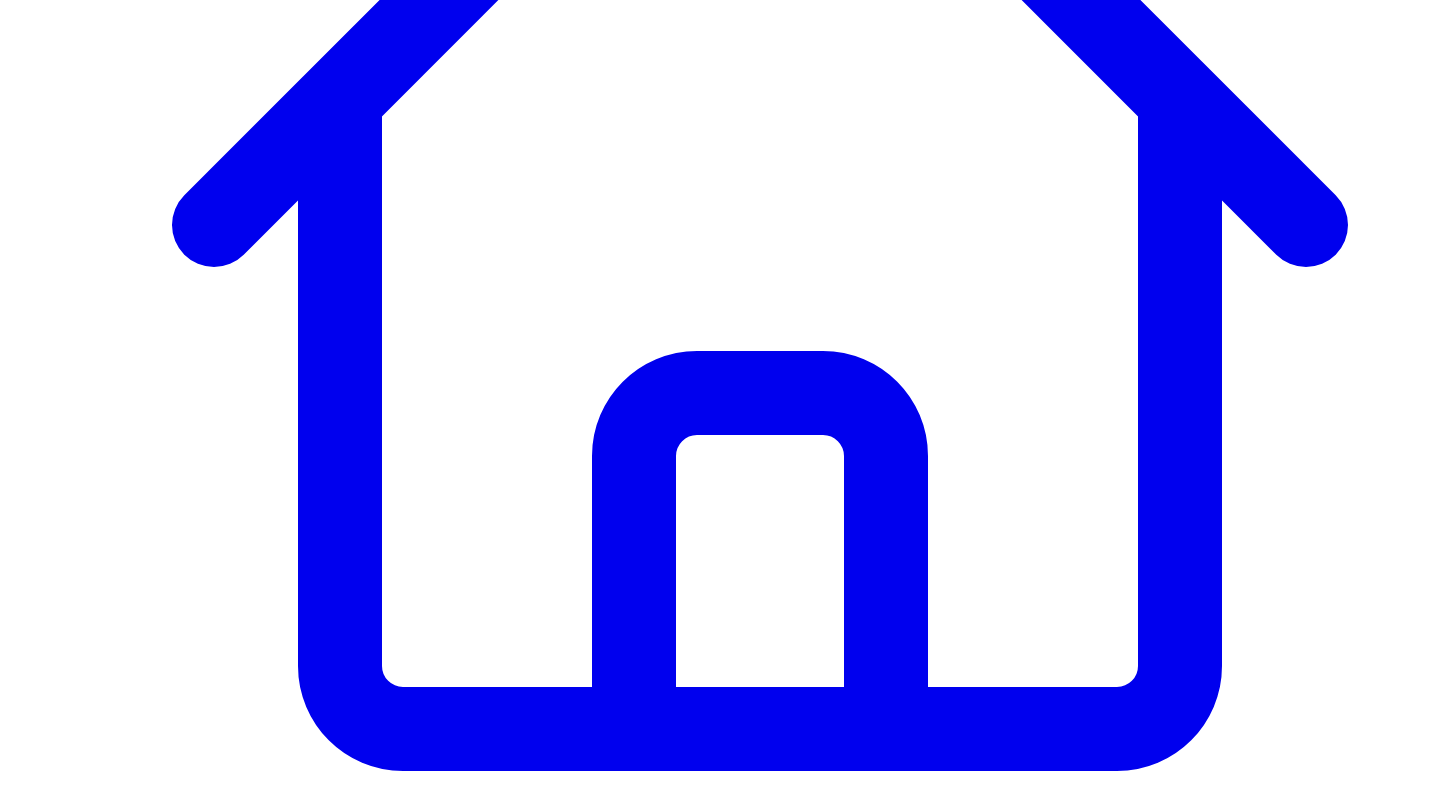 click on "Cancel" at bounding box center (49, 7521) 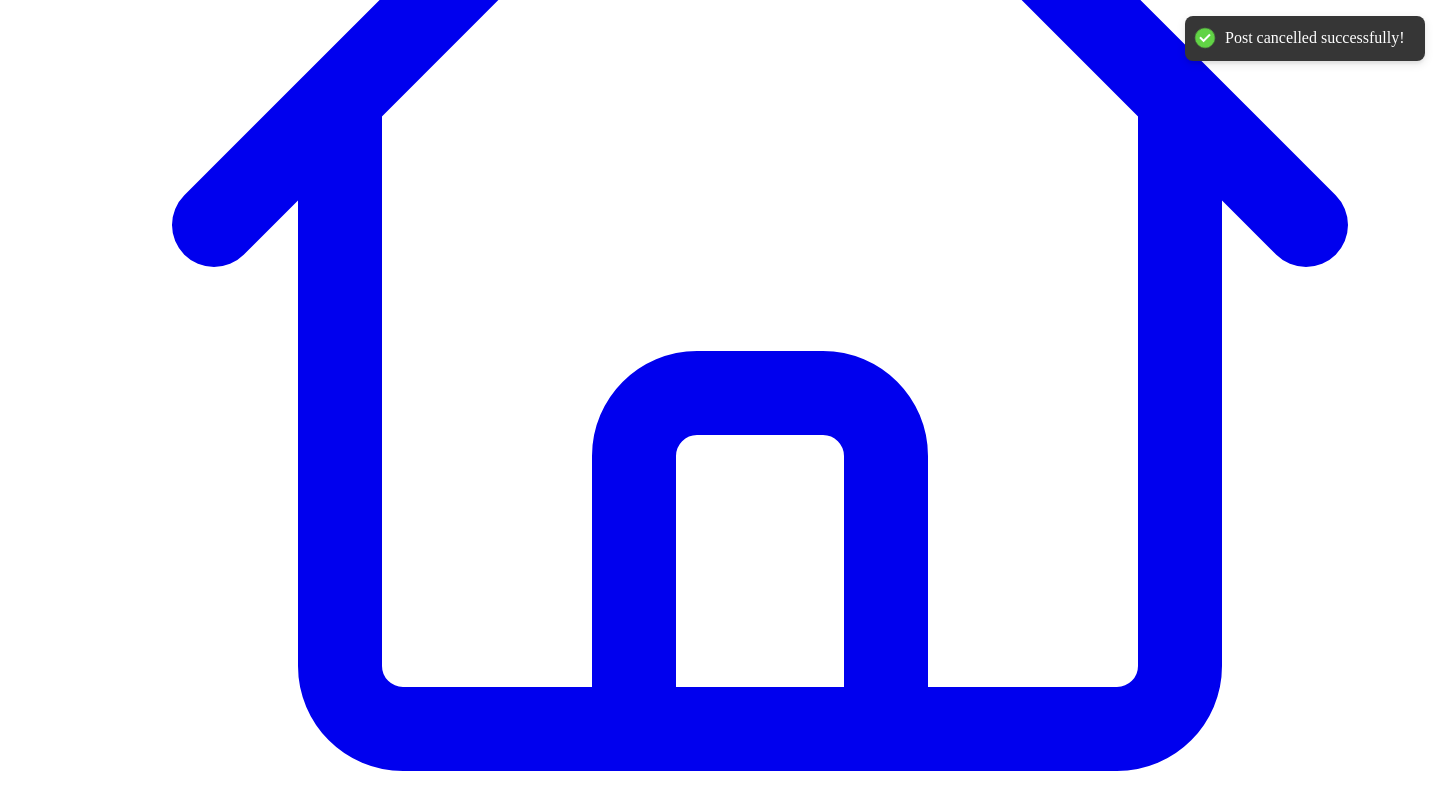 click on "Schedule for Later" at bounding box center (143, 7564) 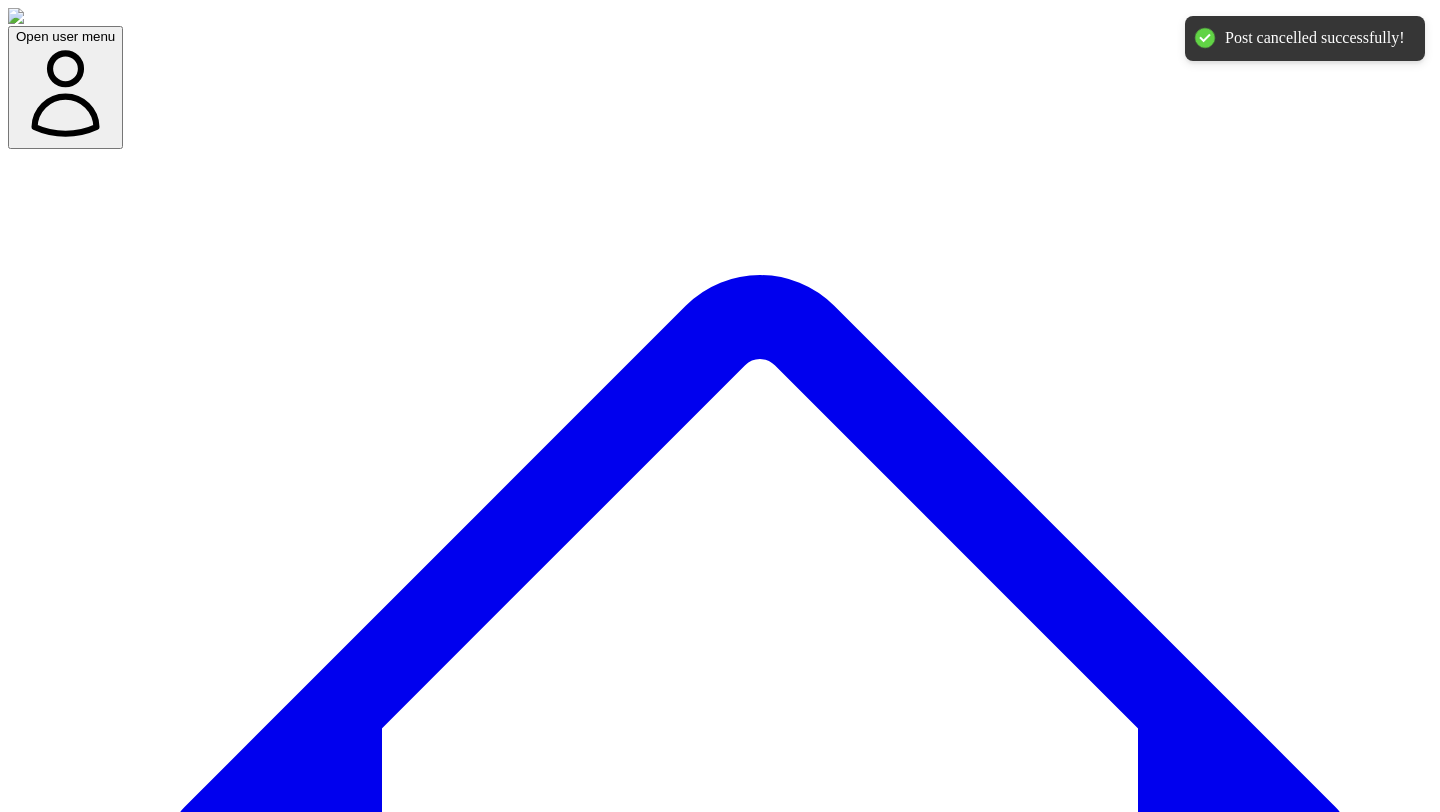 click at bounding box center [79, 11438] 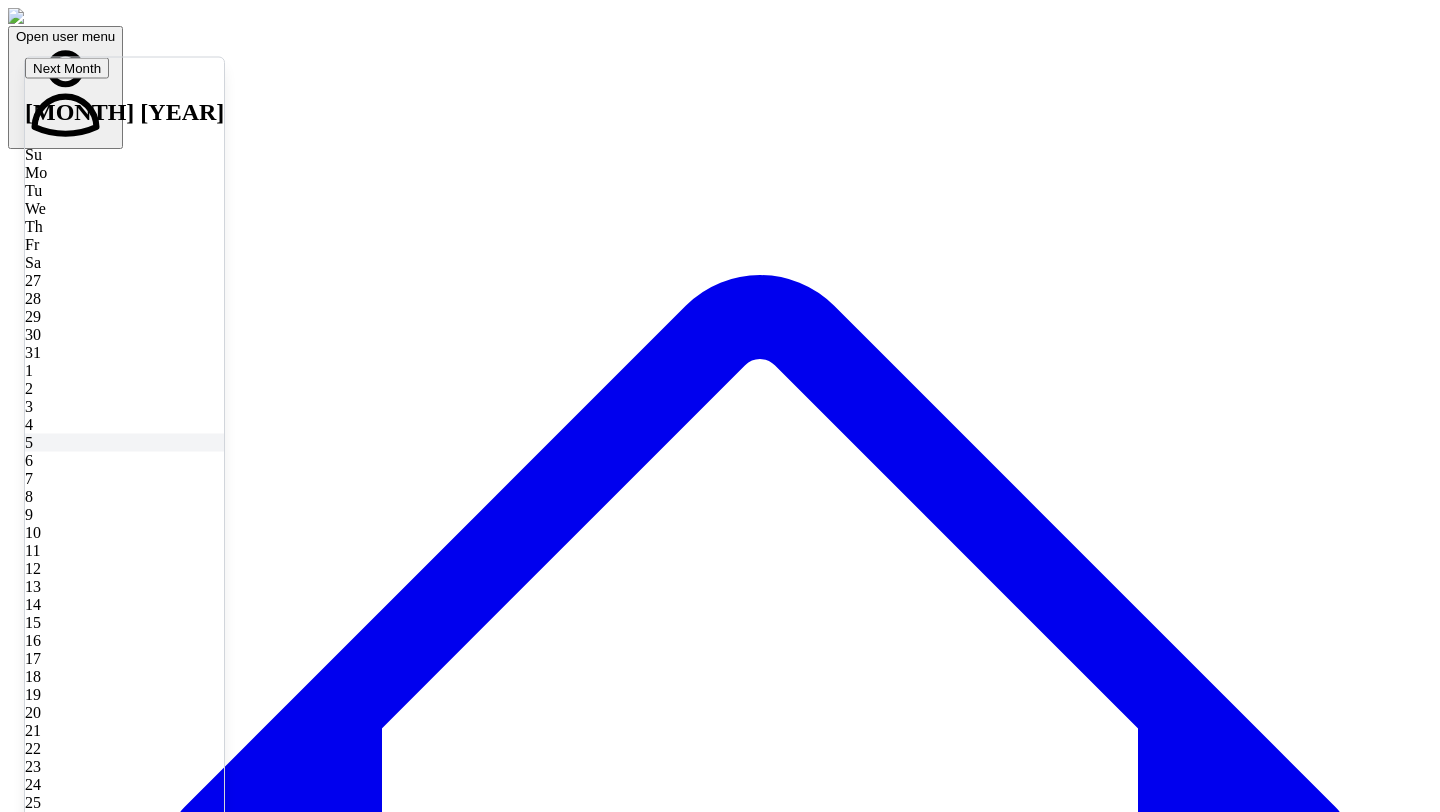 click on "[NUMBER]" at bounding box center [124, 442] 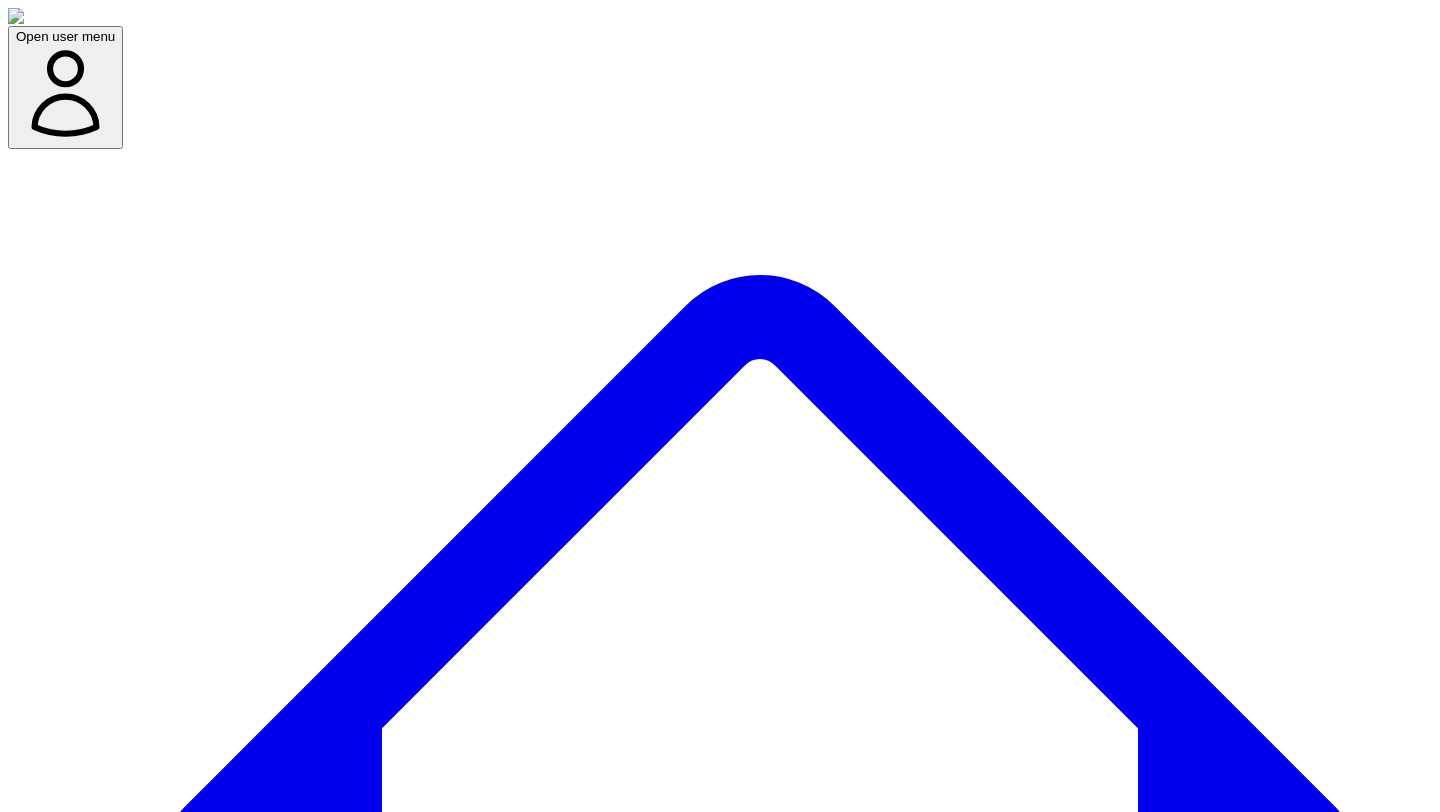 click at bounding box center (79, 11477) 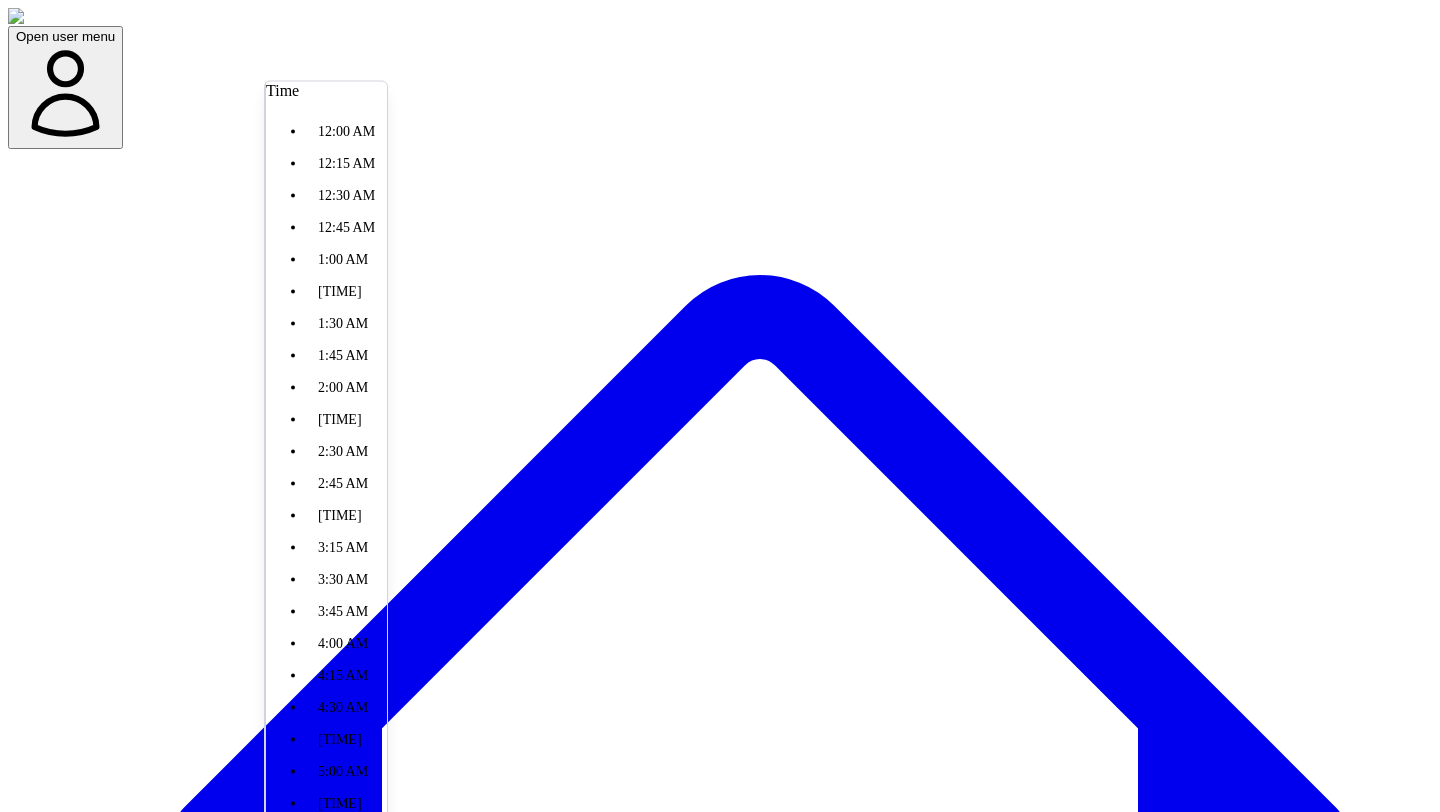 scroll, scrollTop: 450, scrollLeft: 0, axis: vertical 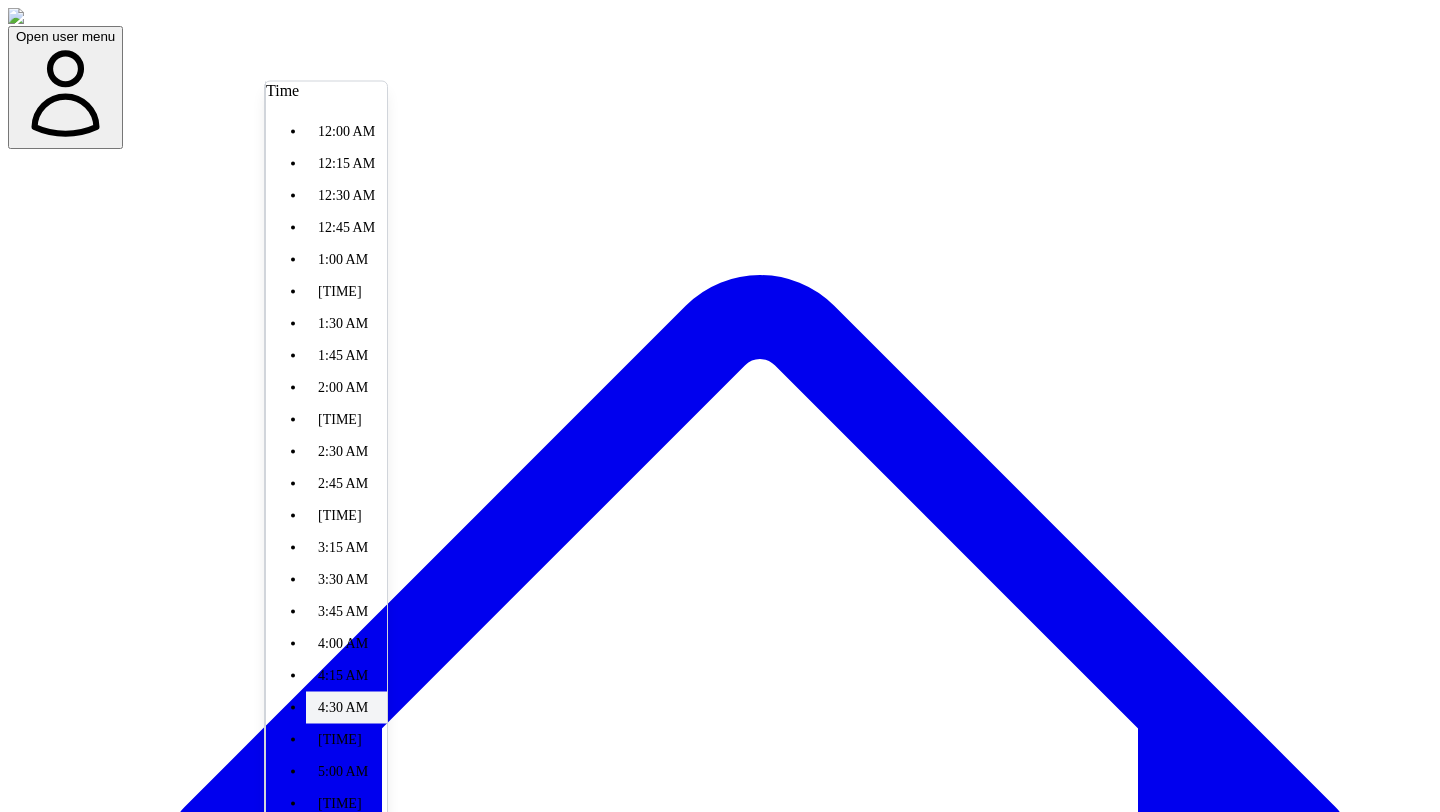 click on "[TIME]" at bounding box center (346, 708) 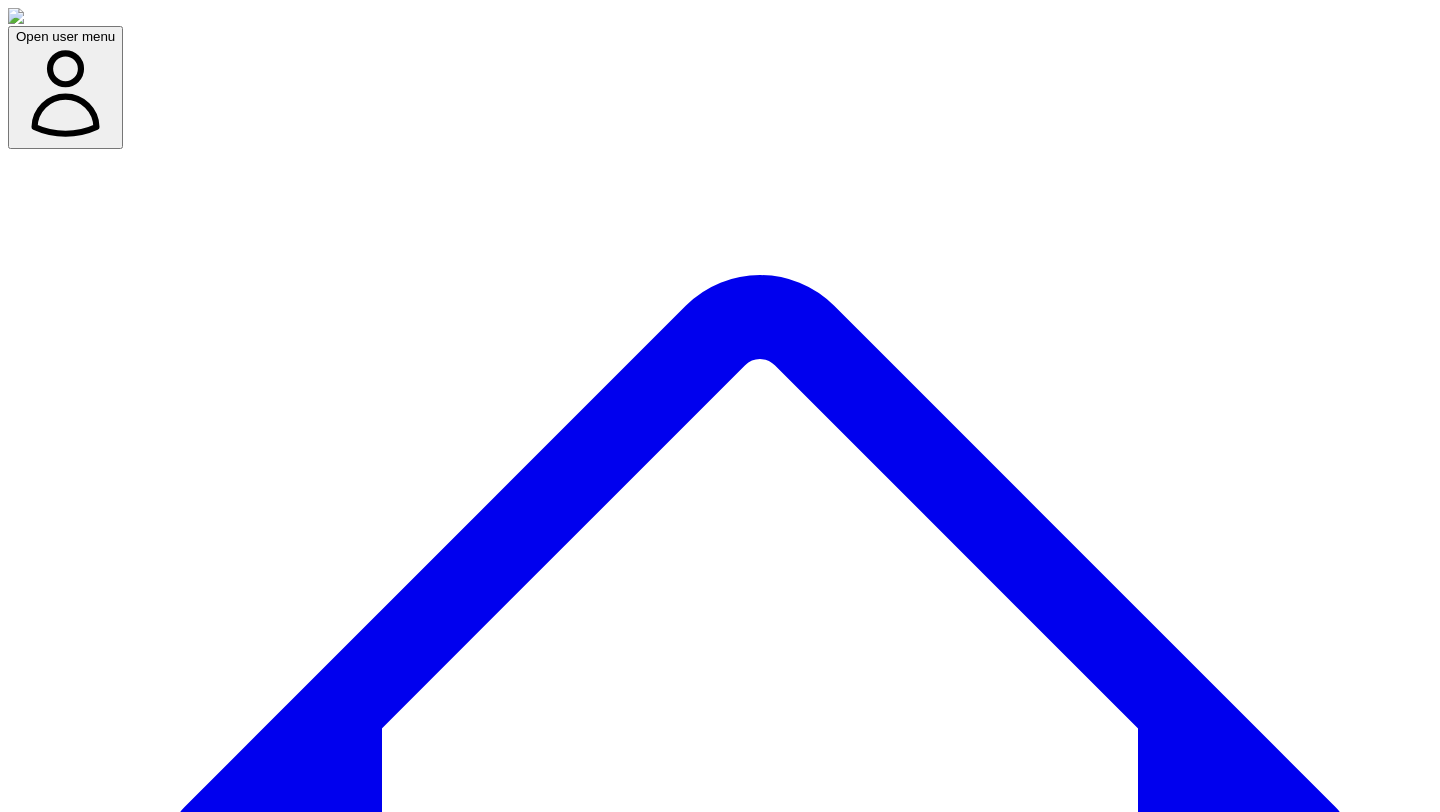click on "*******" at bounding box center (231, 11477) 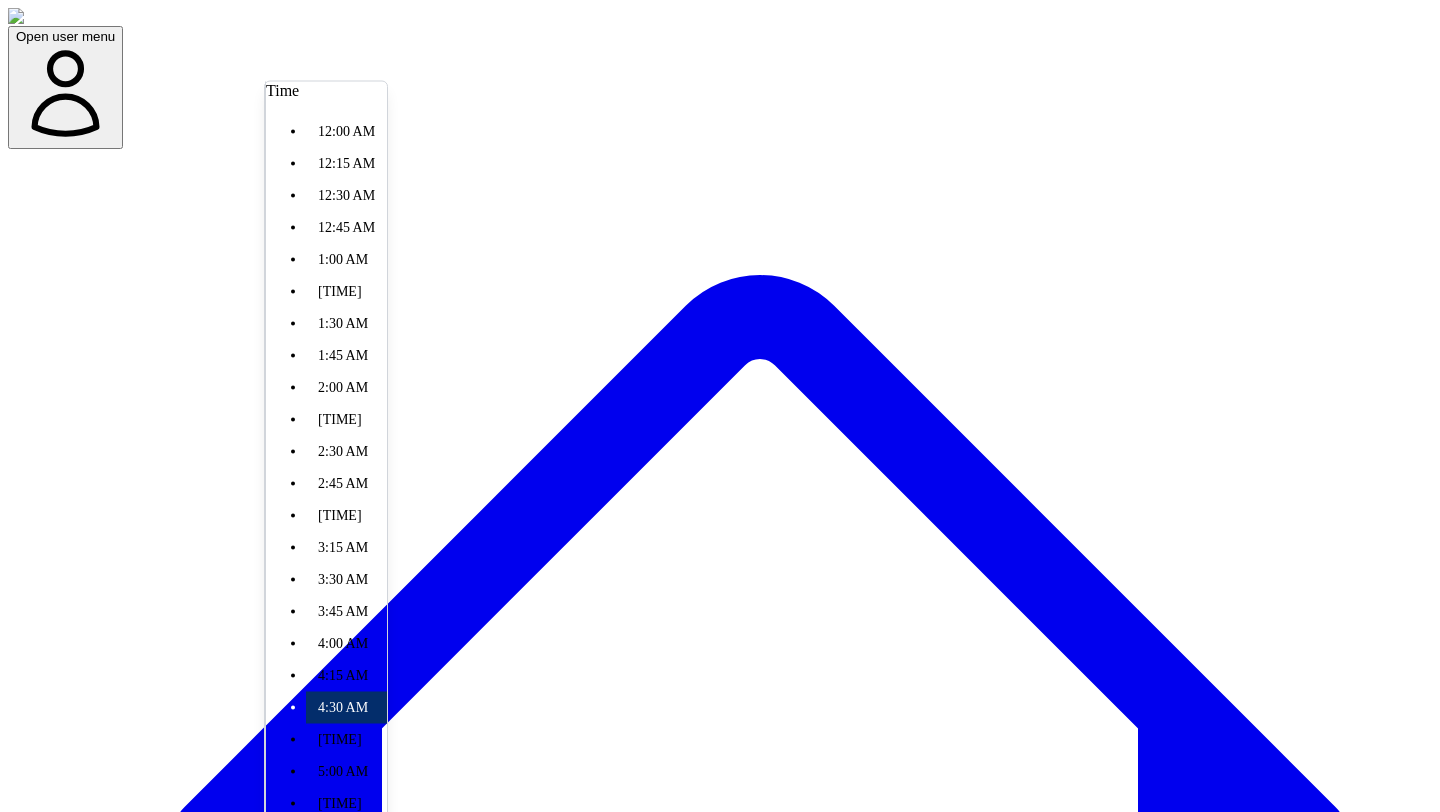 scroll, scrollTop: 450, scrollLeft: 0, axis: vertical 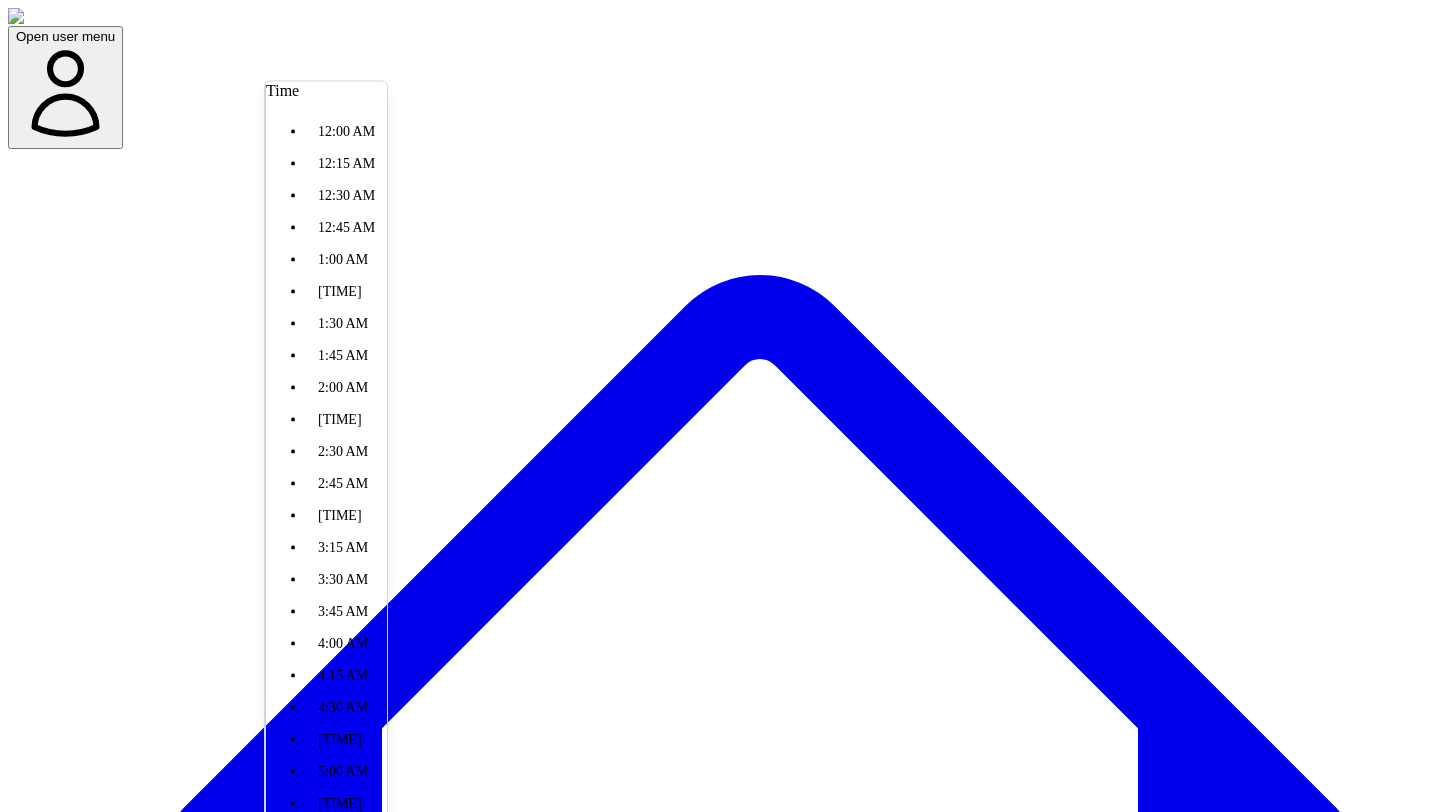 type on "*******" 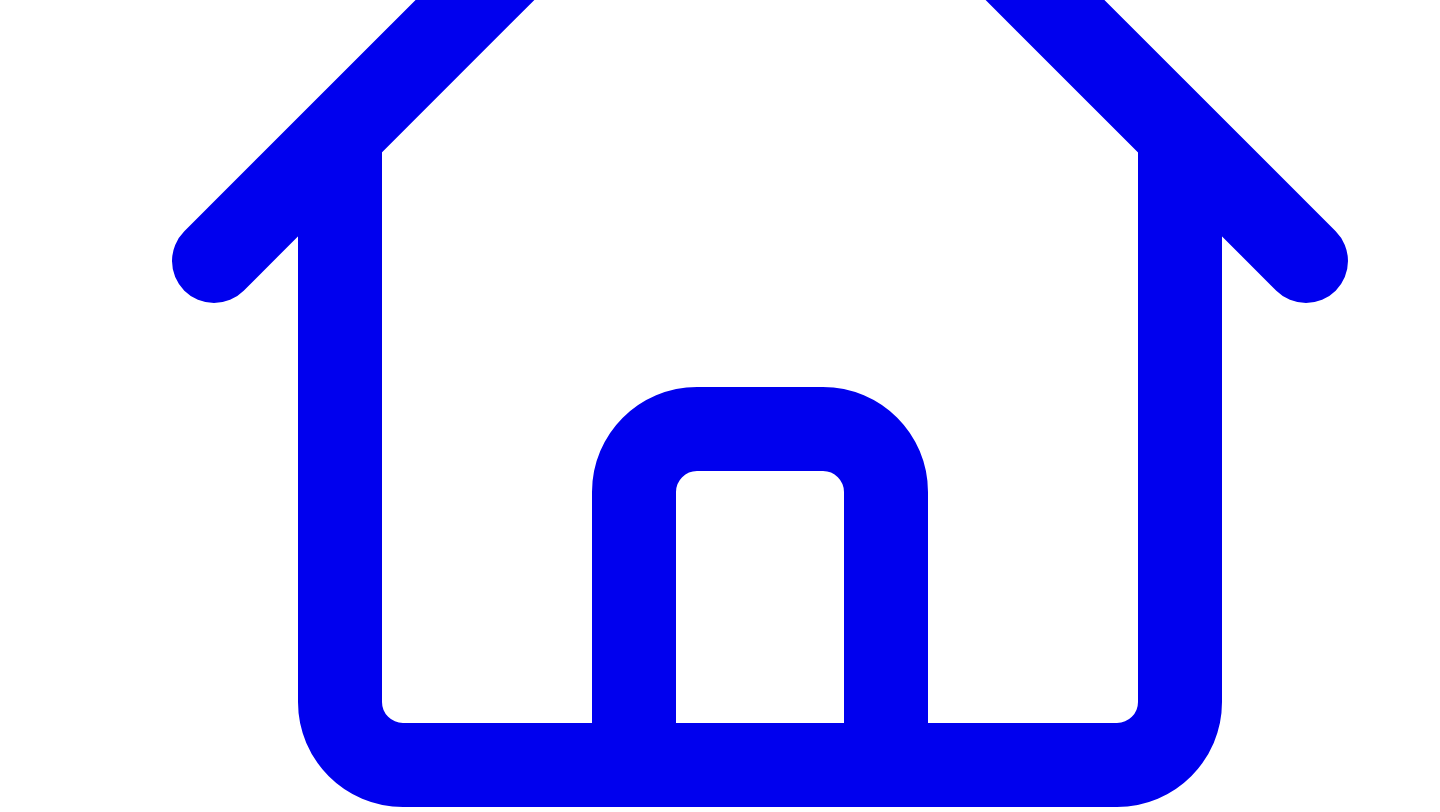 scroll, scrollTop: 614, scrollLeft: 0, axis: vertical 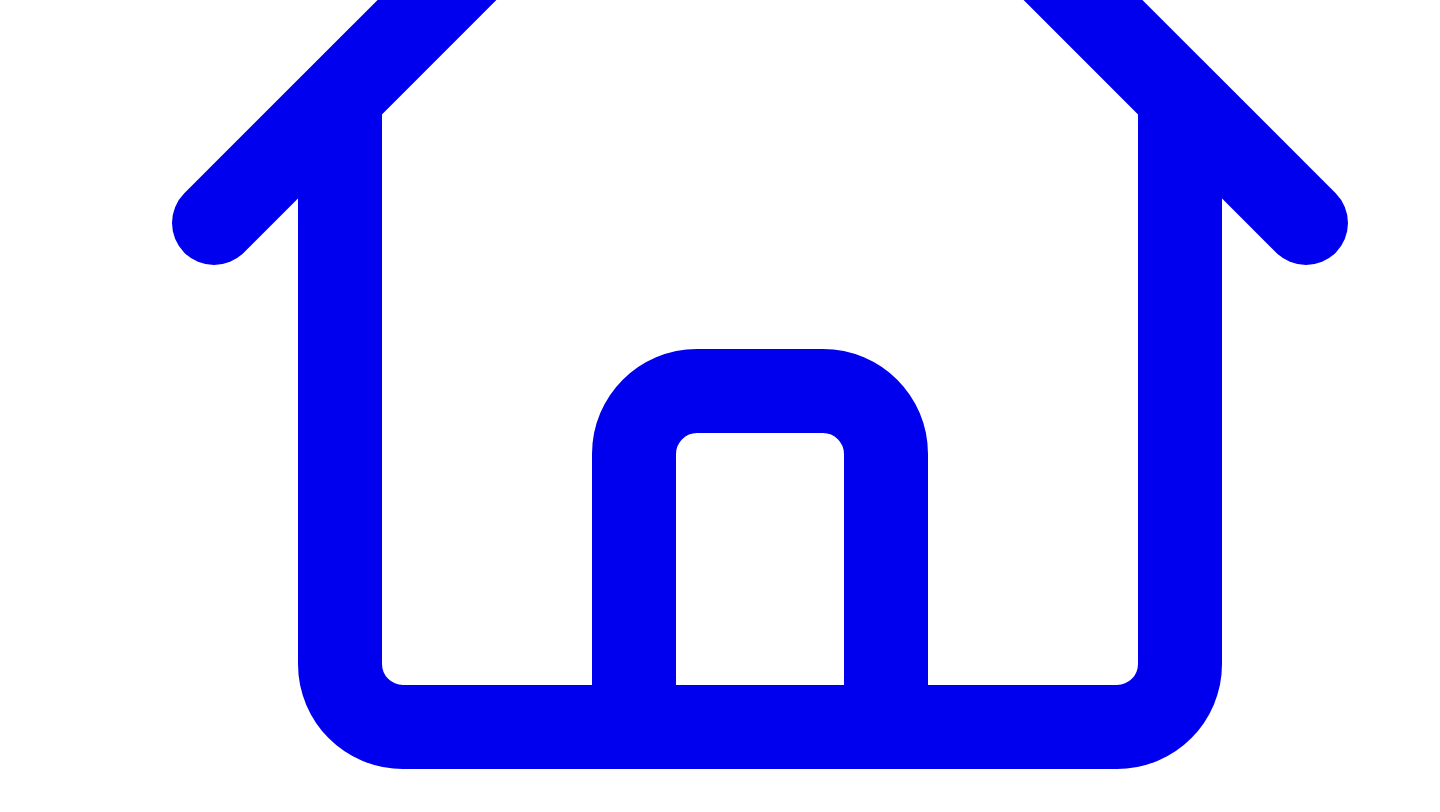 click at bounding box center (720, 7272) 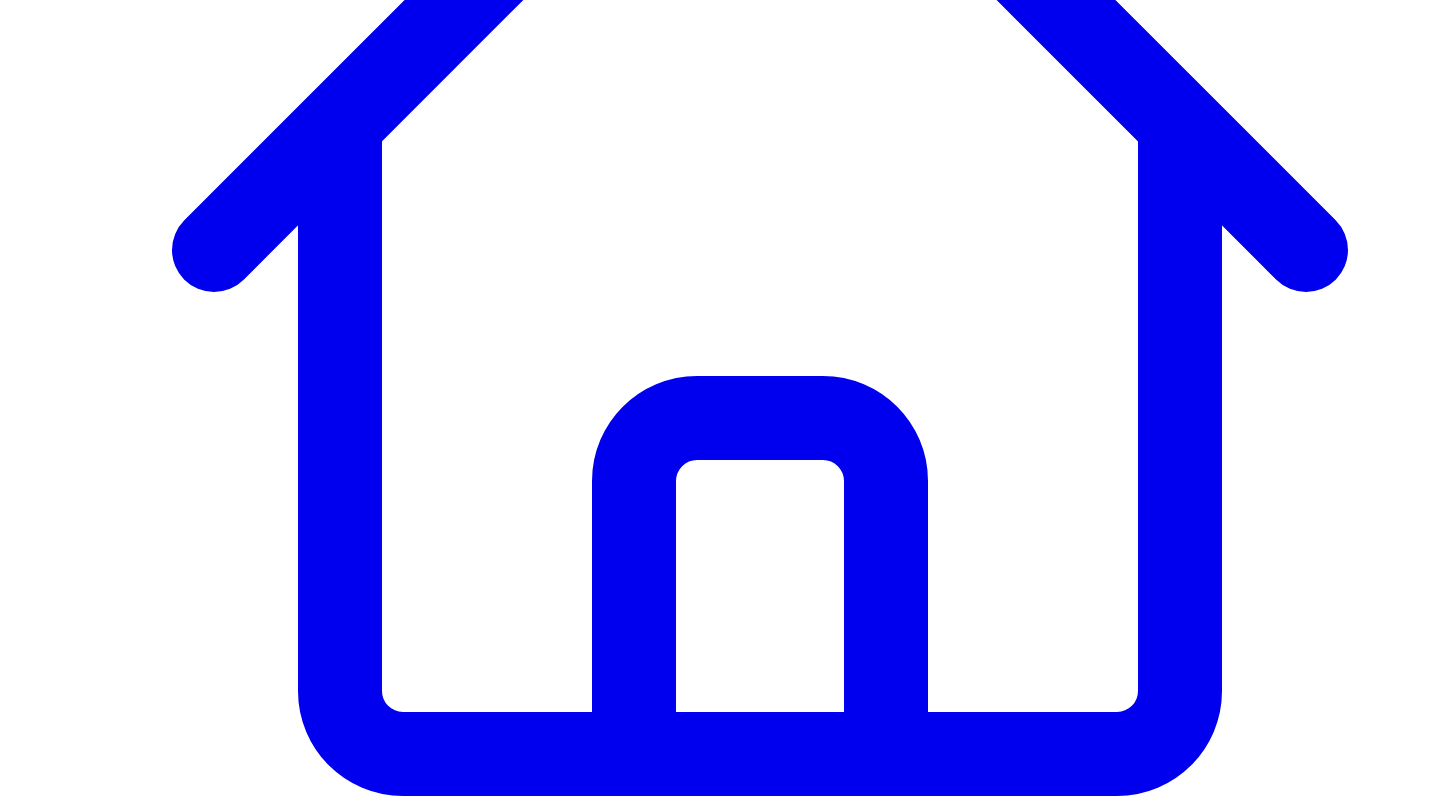 scroll, scrollTop: 612, scrollLeft: 0, axis: vertical 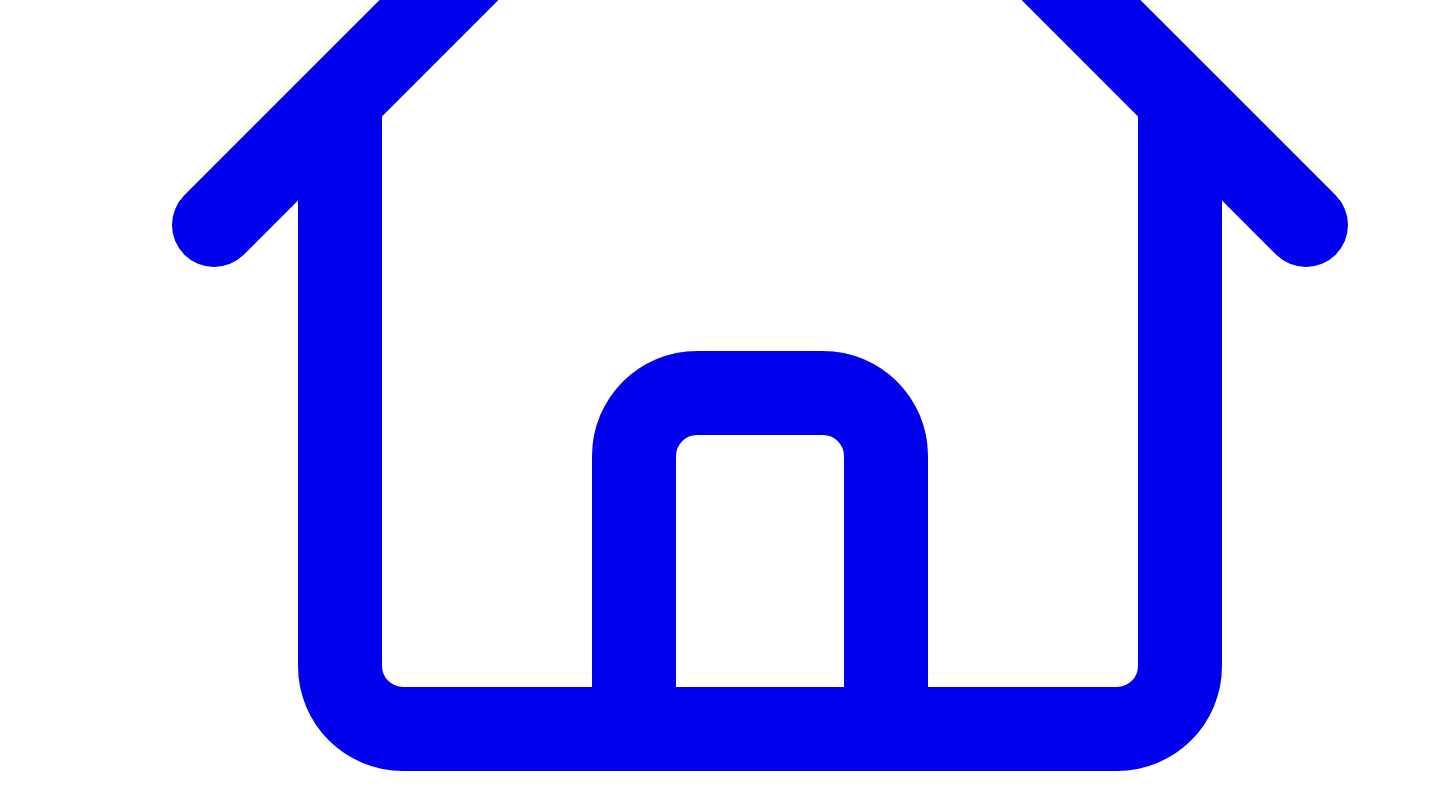 click on "Cancel" at bounding box center [61, 7527] 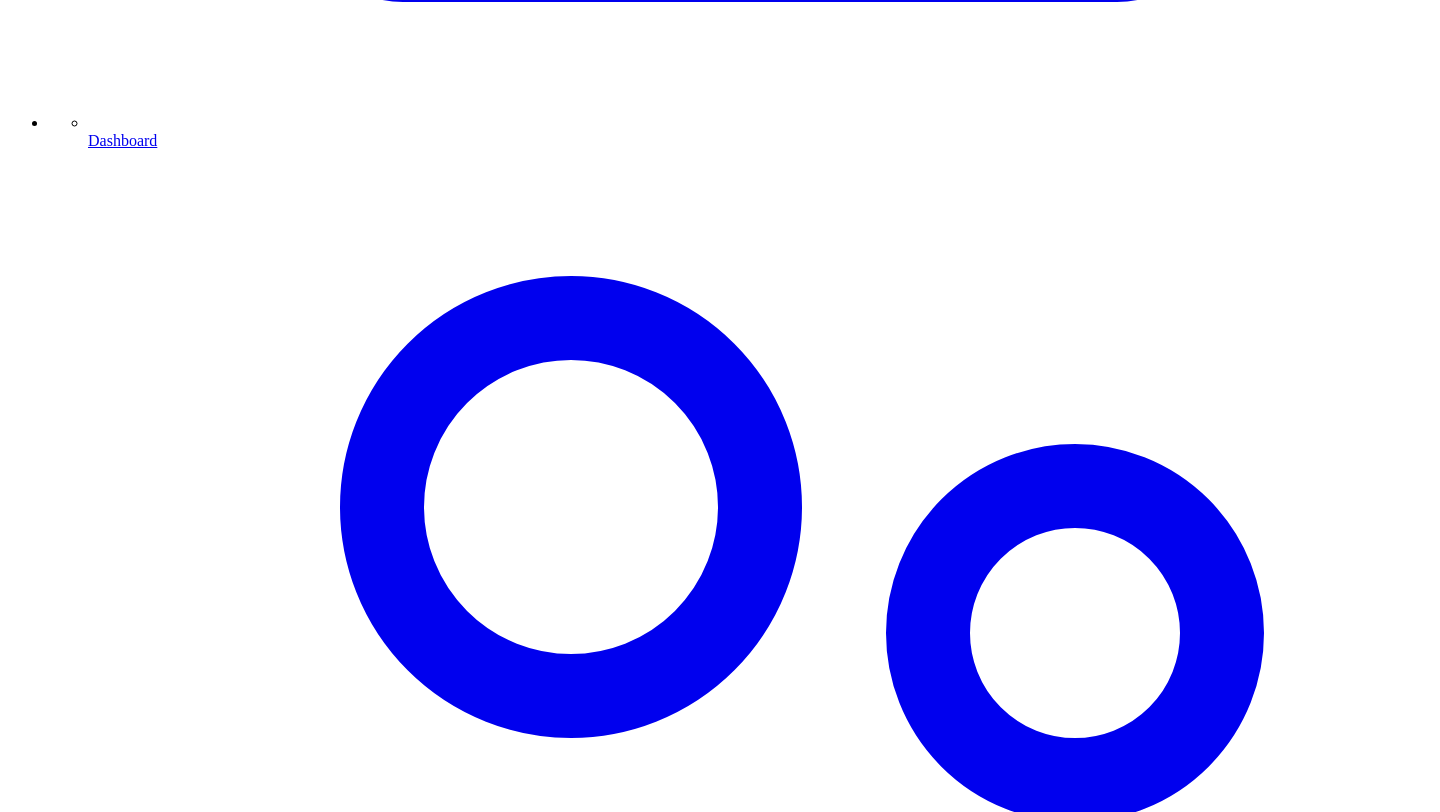 scroll, scrollTop: 1382, scrollLeft: 0, axis: vertical 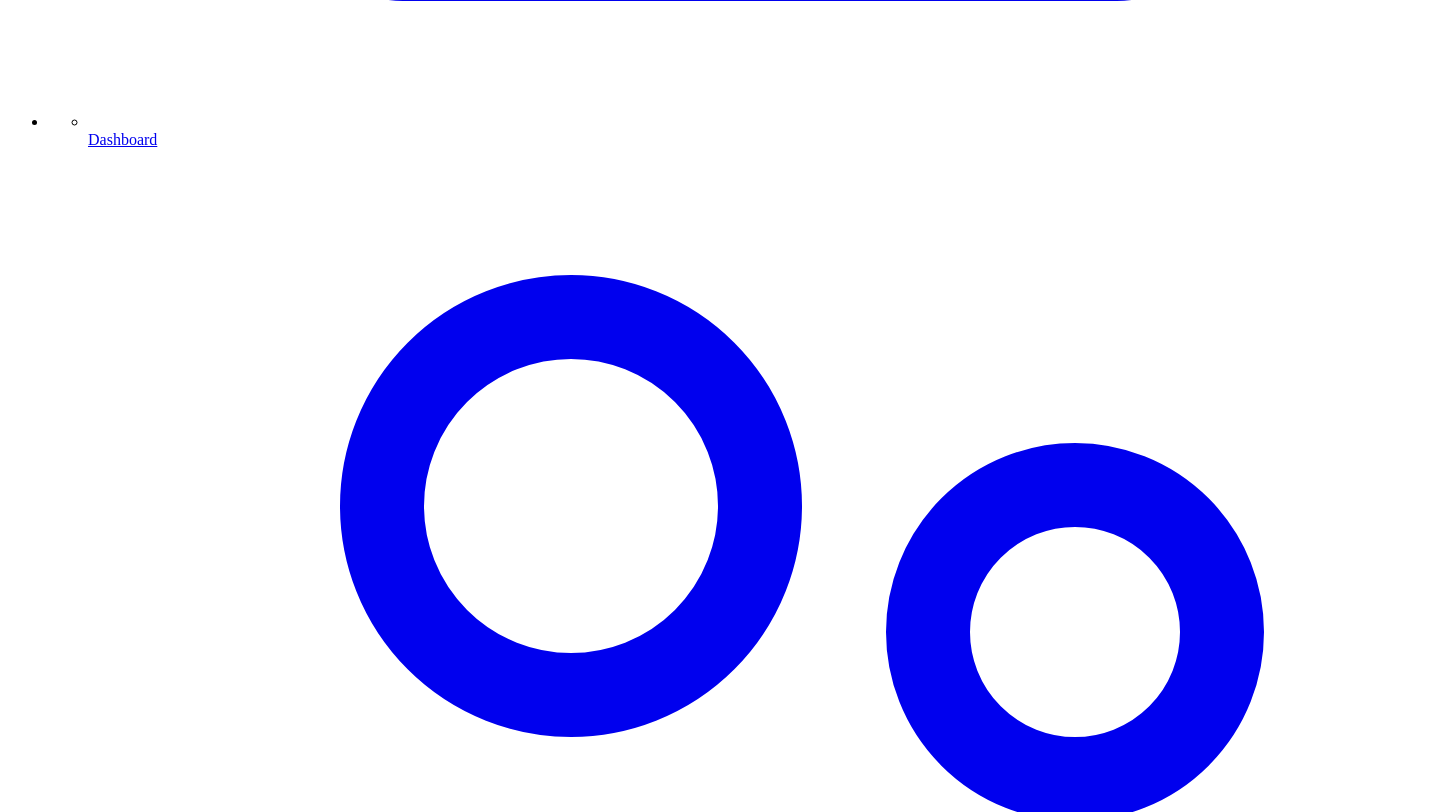 click on "Share on LinkedIn" at bounding box center [94, 7130] 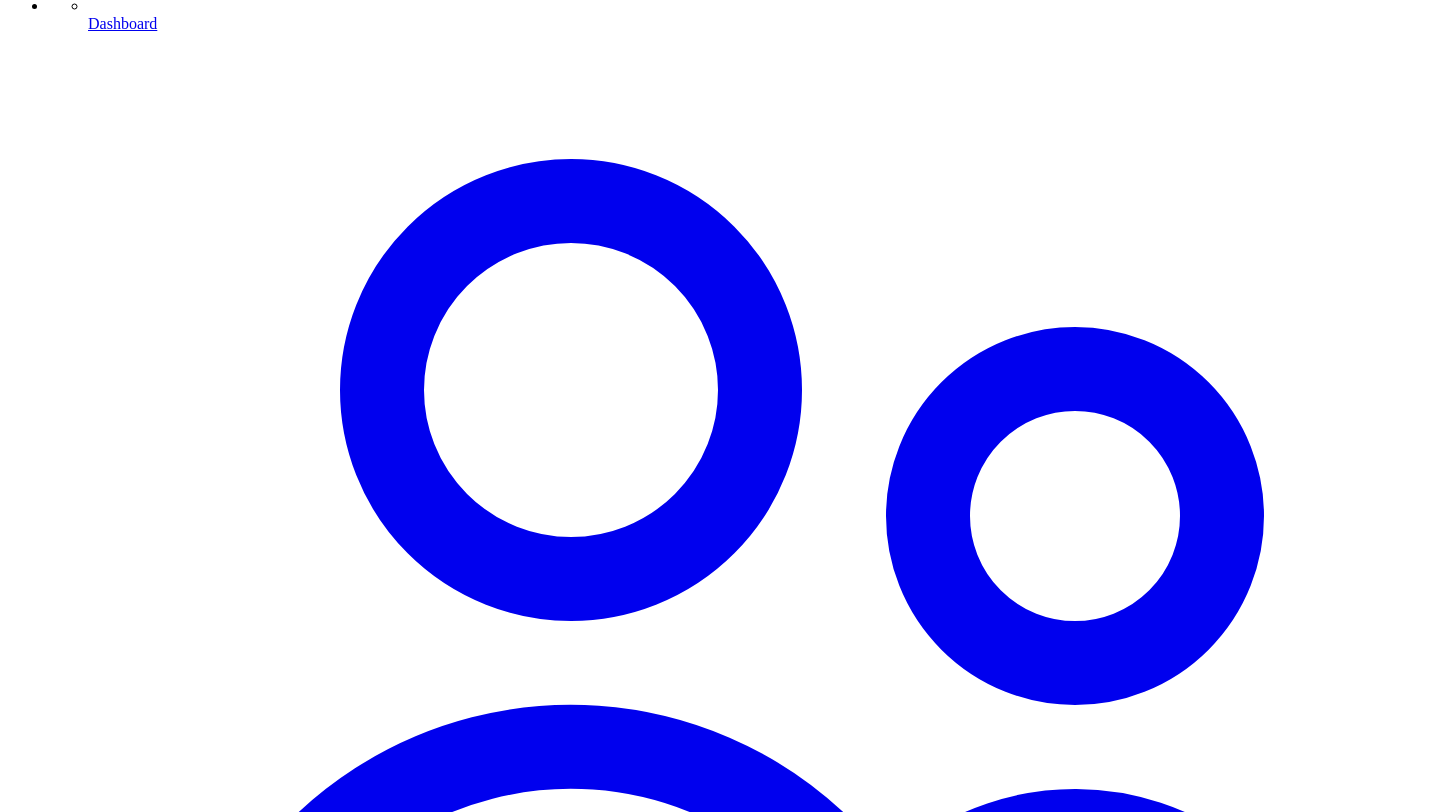scroll, scrollTop: 1515, scrollLeft: 0, axis: vertical 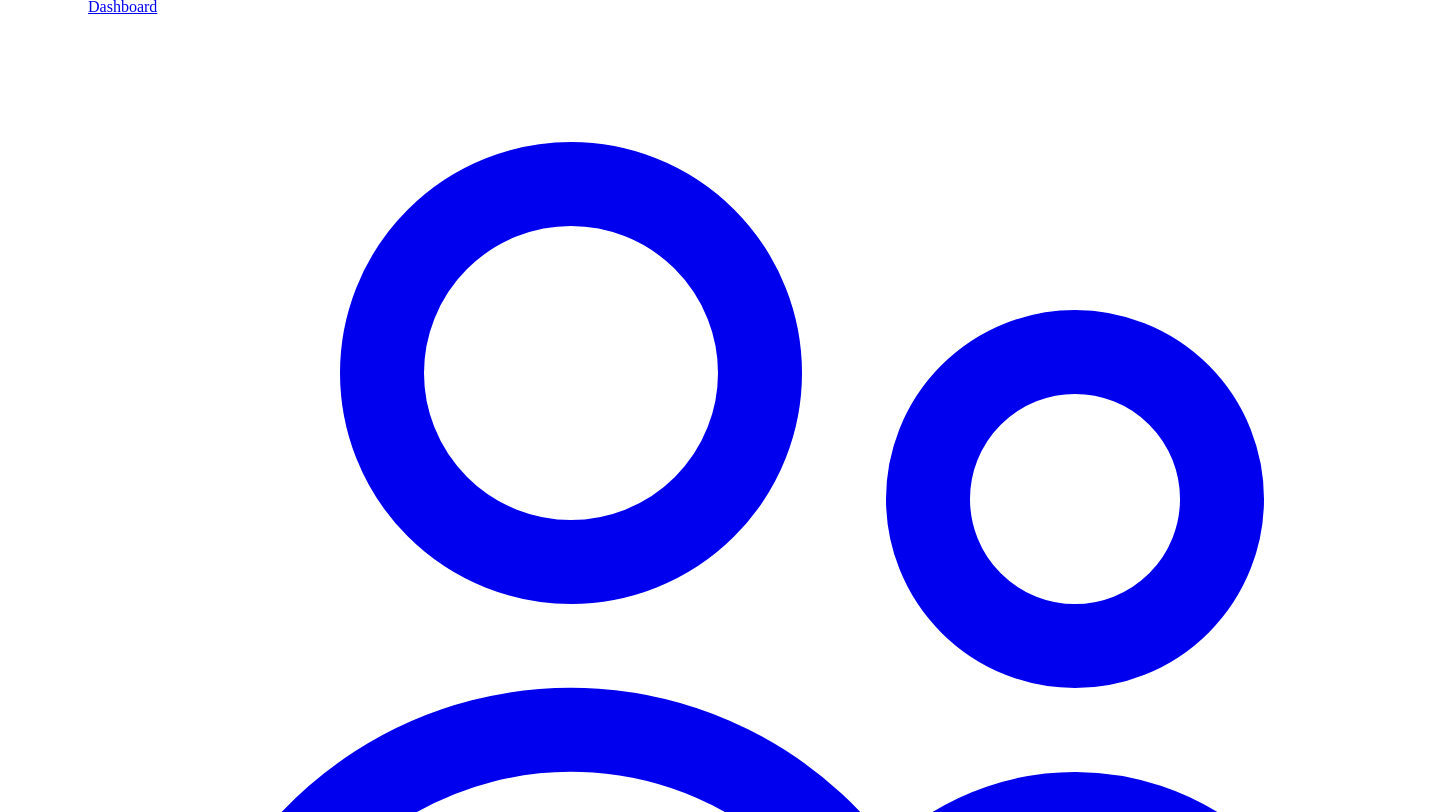 click on "Schedule for Later" at bounding box center (143, 7003) 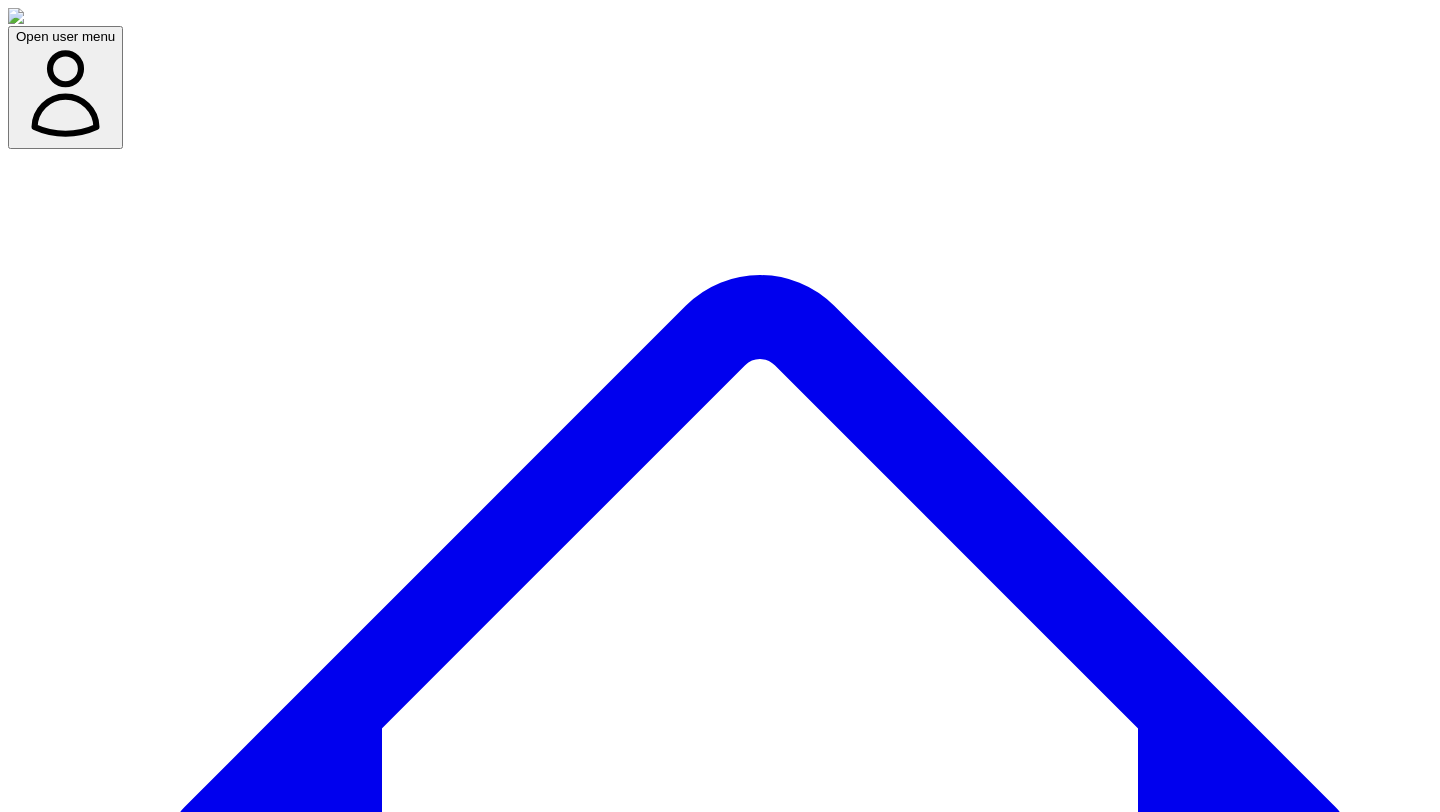 click at bounding box center (79, 11420) 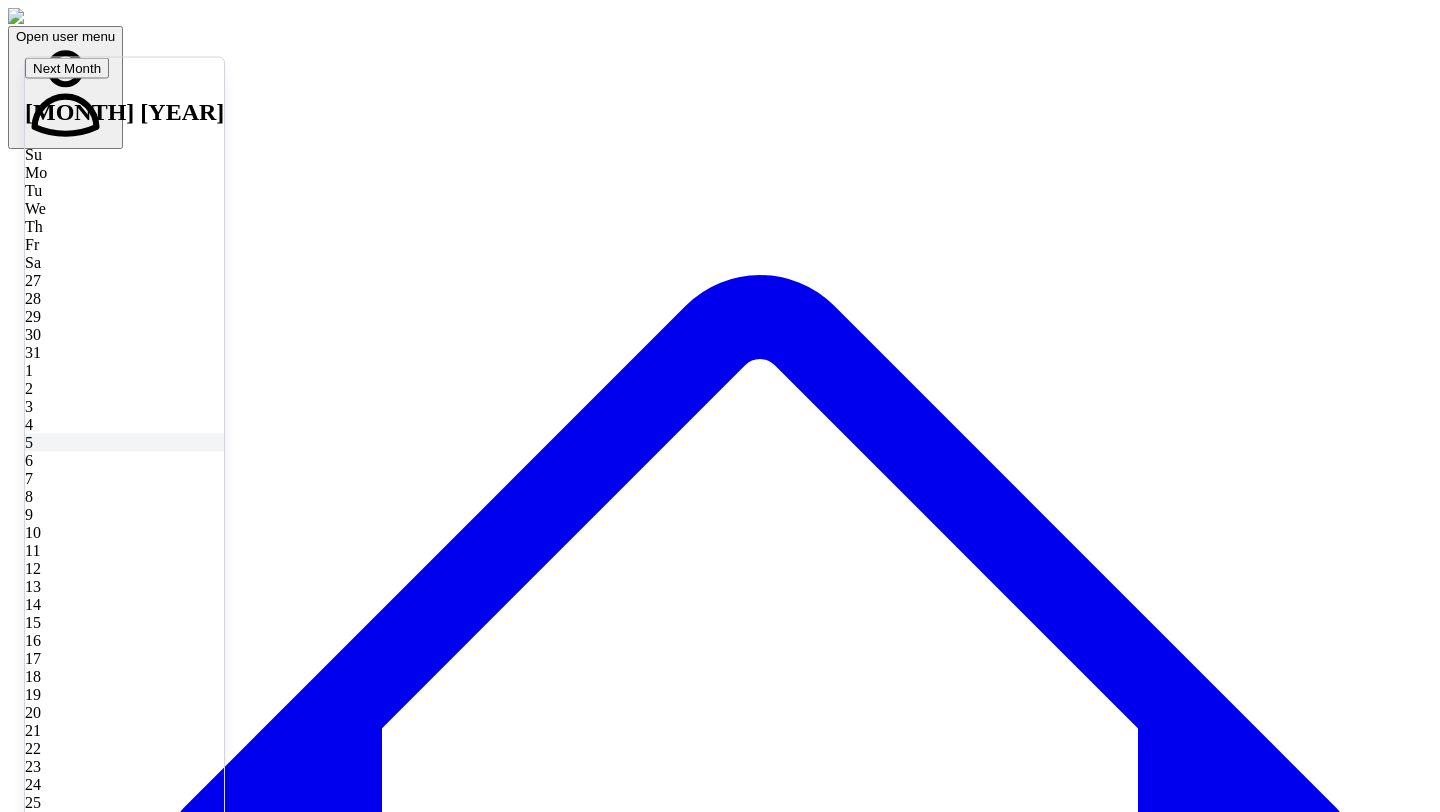 click on "[NUMBER]" at bounding box center (124, 442) 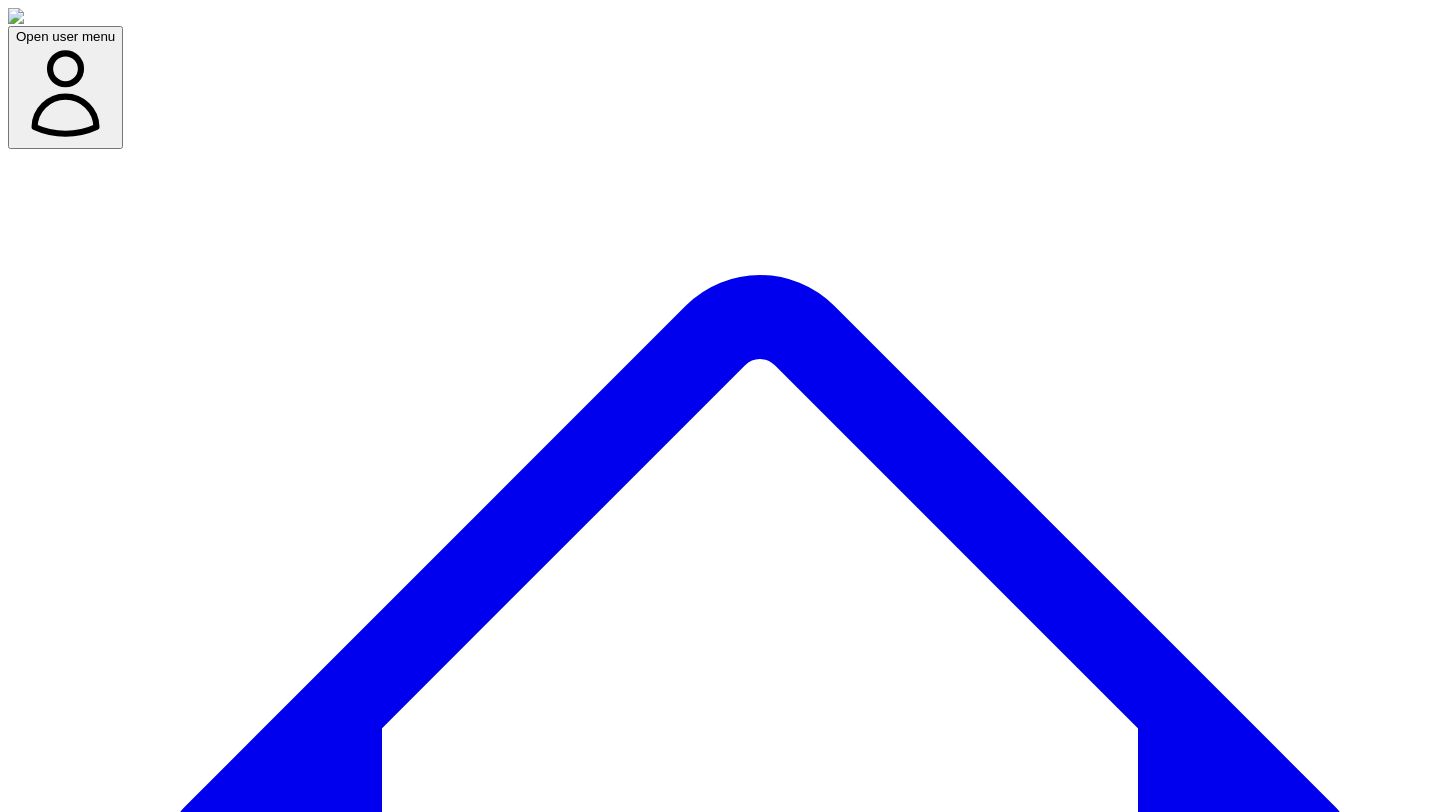 click at bounding box center (79, 11459) 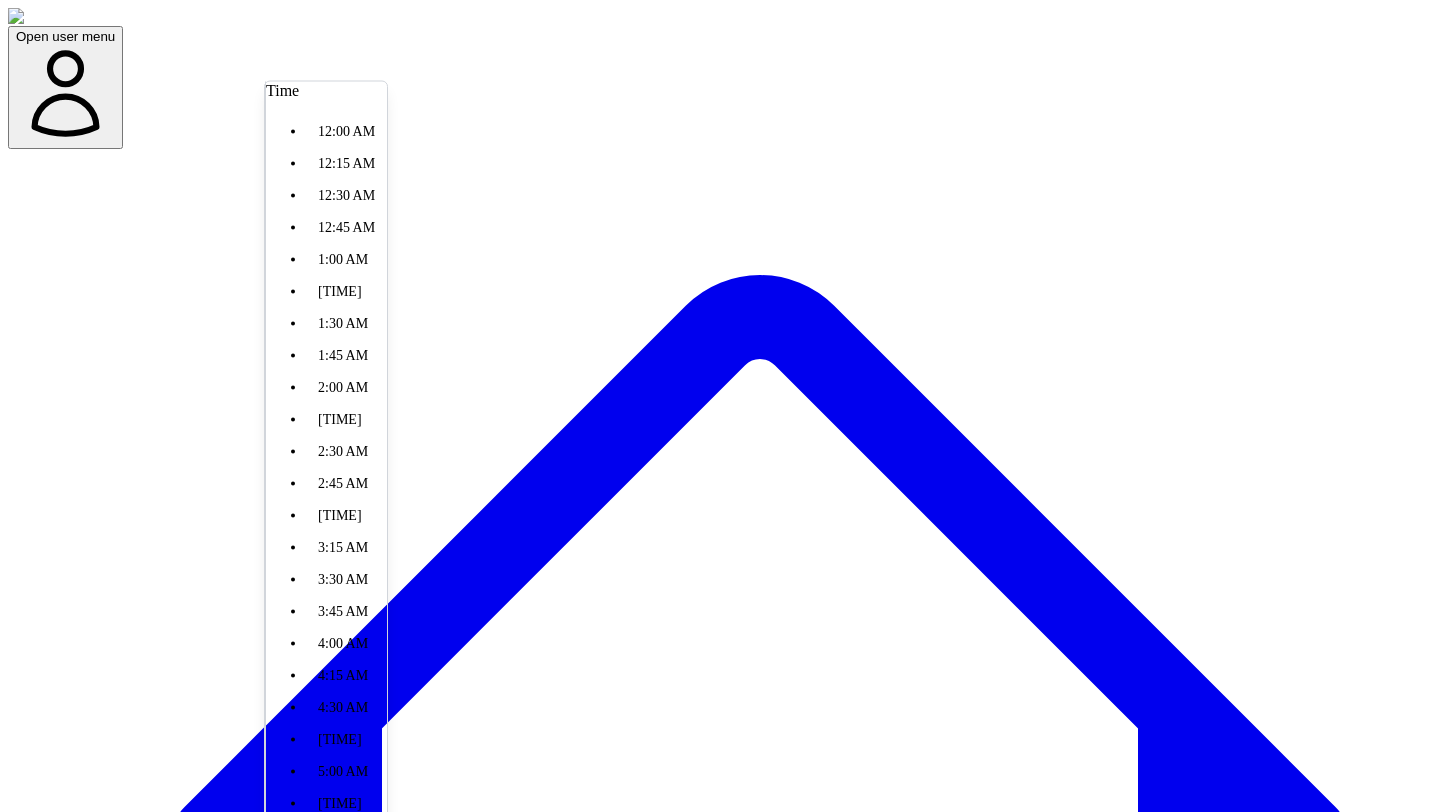 scroll, scrollTop: 450, scrollLeft: 0, axis: vertical 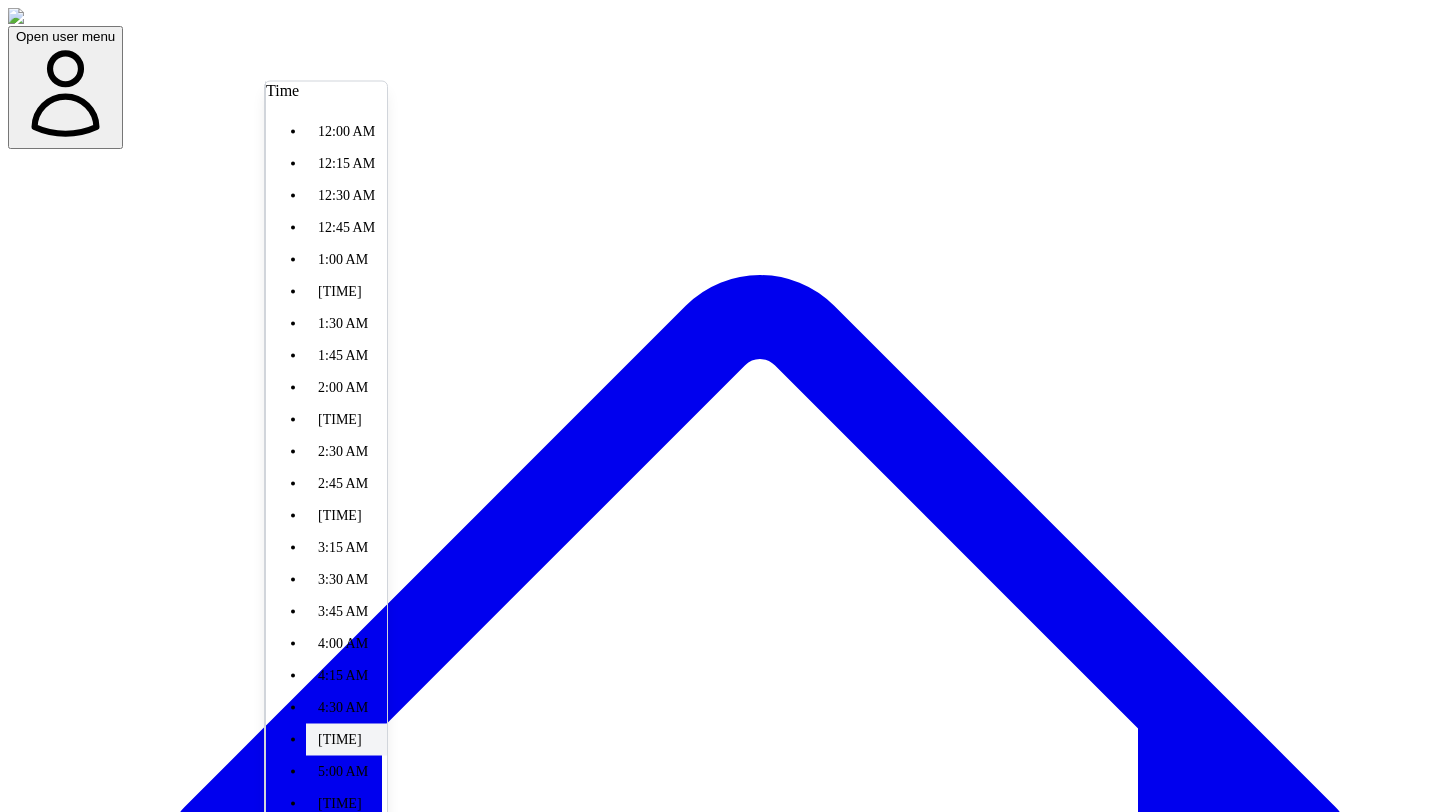 click on "[TIME]" at bounding box center (346, 740) 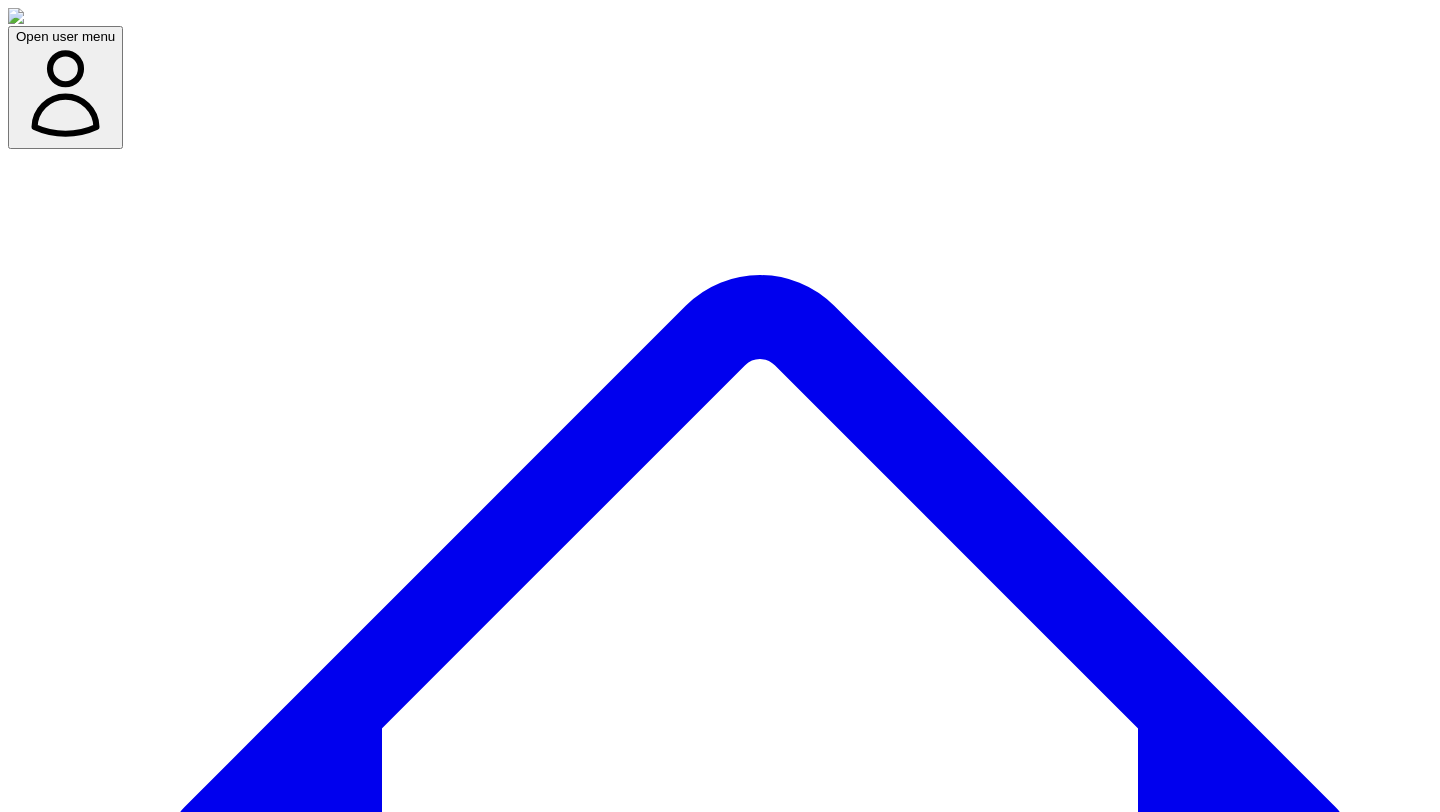 click on "*******" at bounding box center [231, 11459] 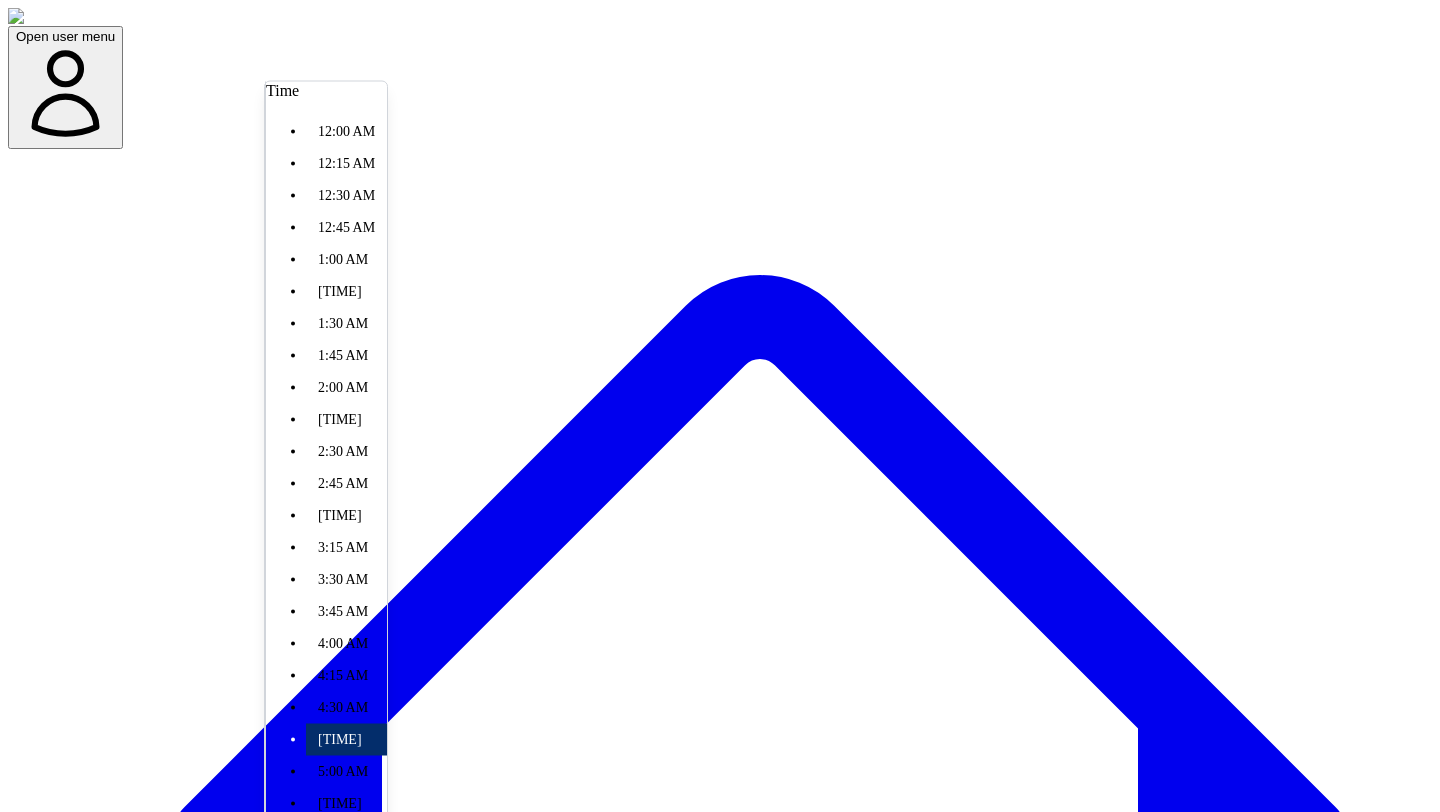 scroll, scrollTop: 480, scrollLeft: 0, axis: vertical 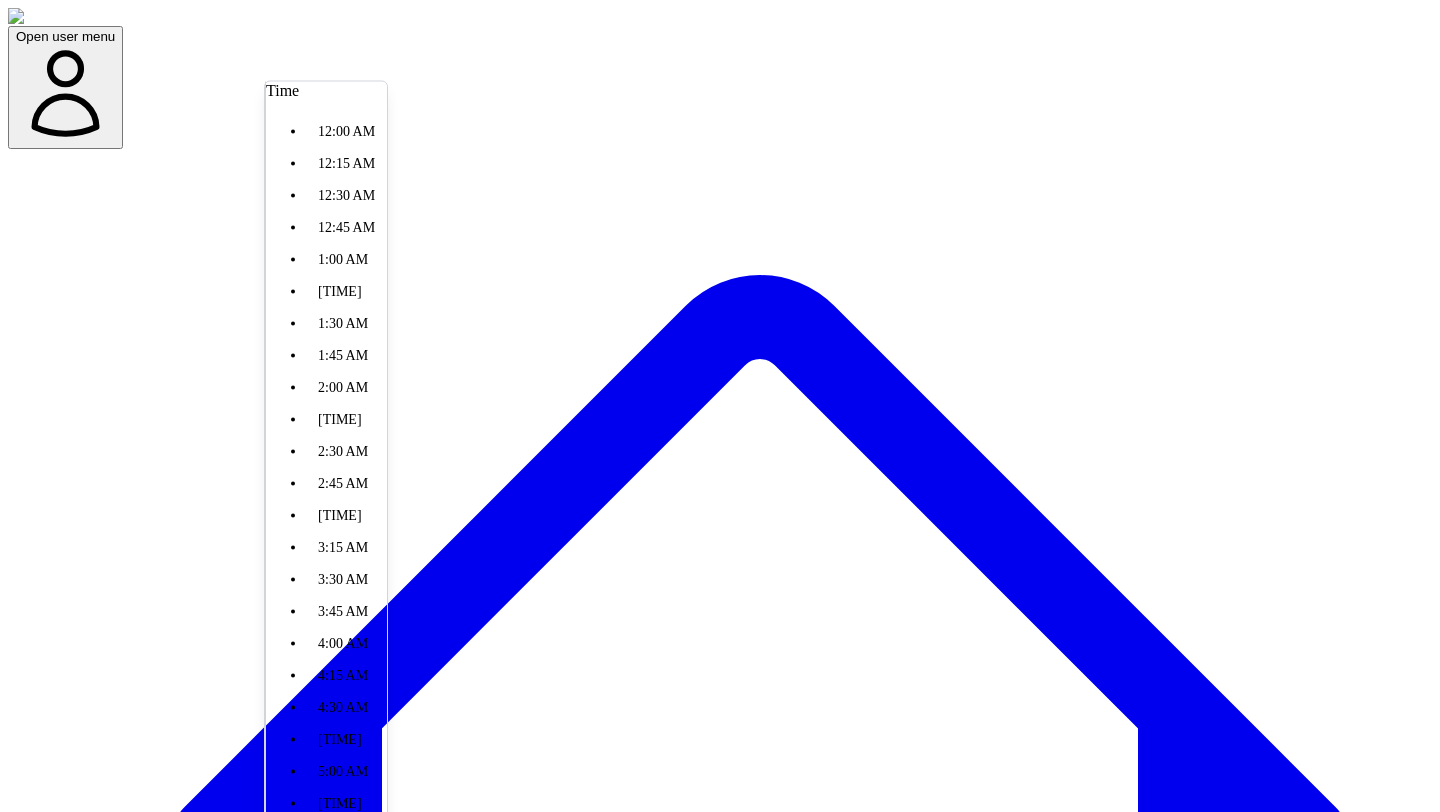 type on "*******" 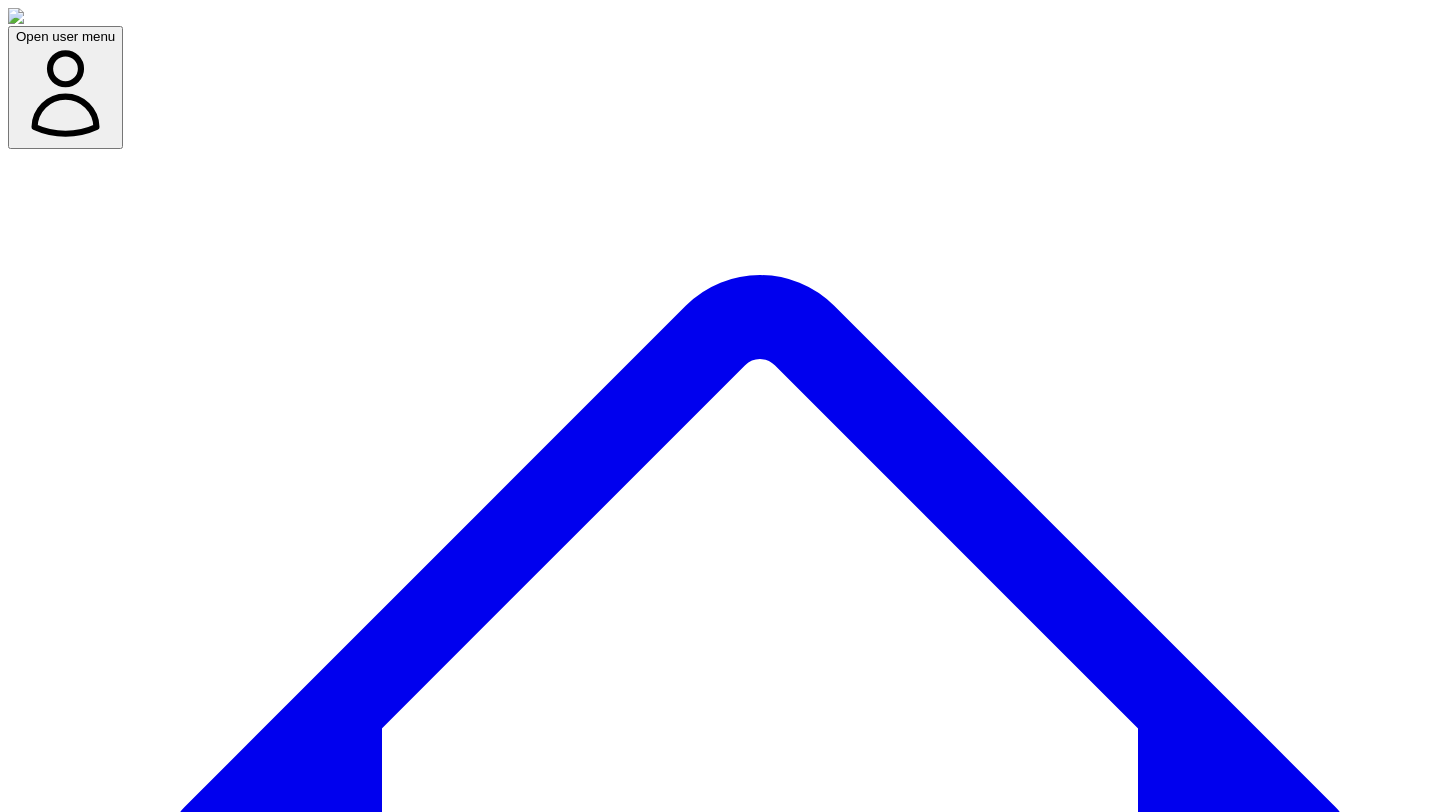 click on "Confirm Schedule" at bounding box center [69, 11479] 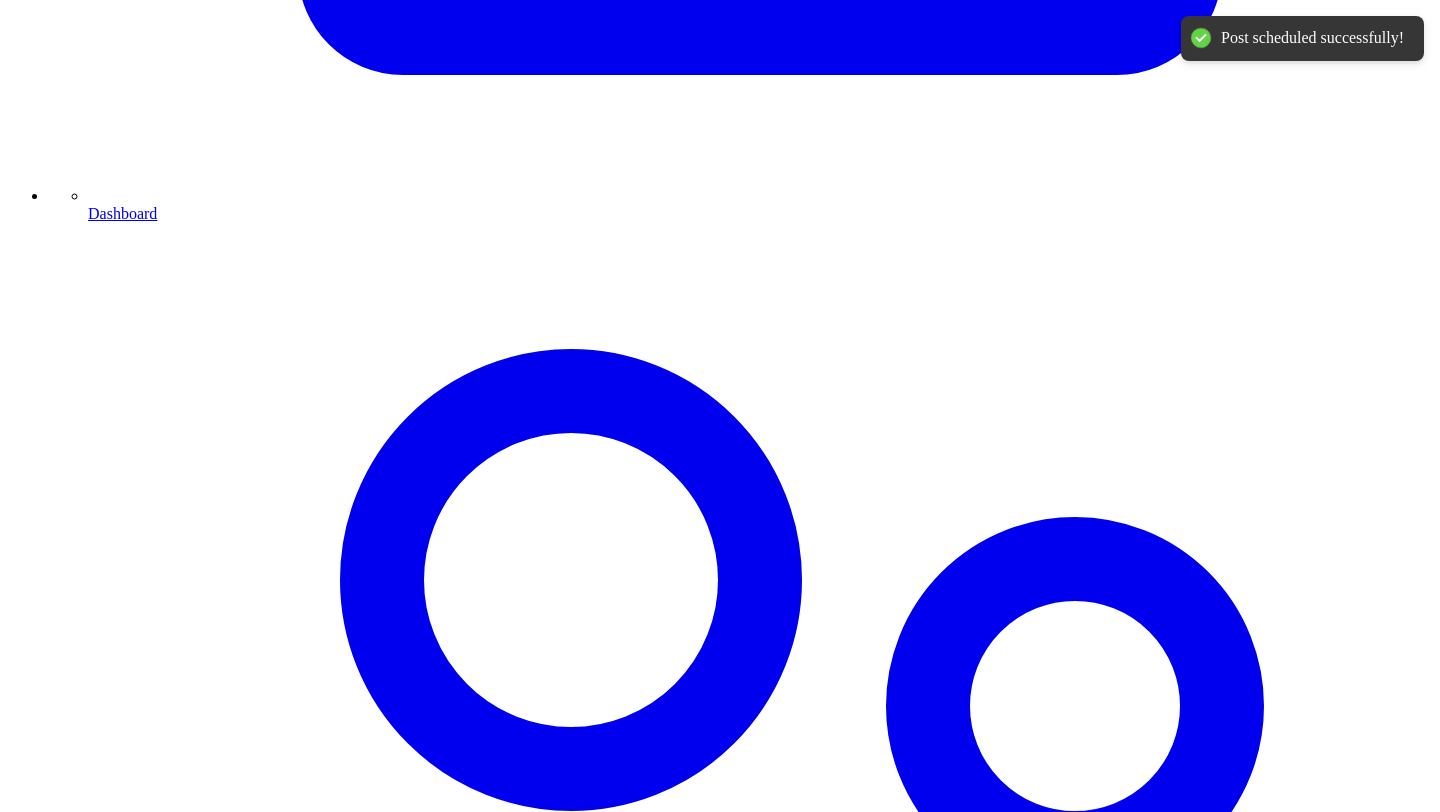 scroll, scrollTop: 1320, scrollLeft: 0, axis: vertical 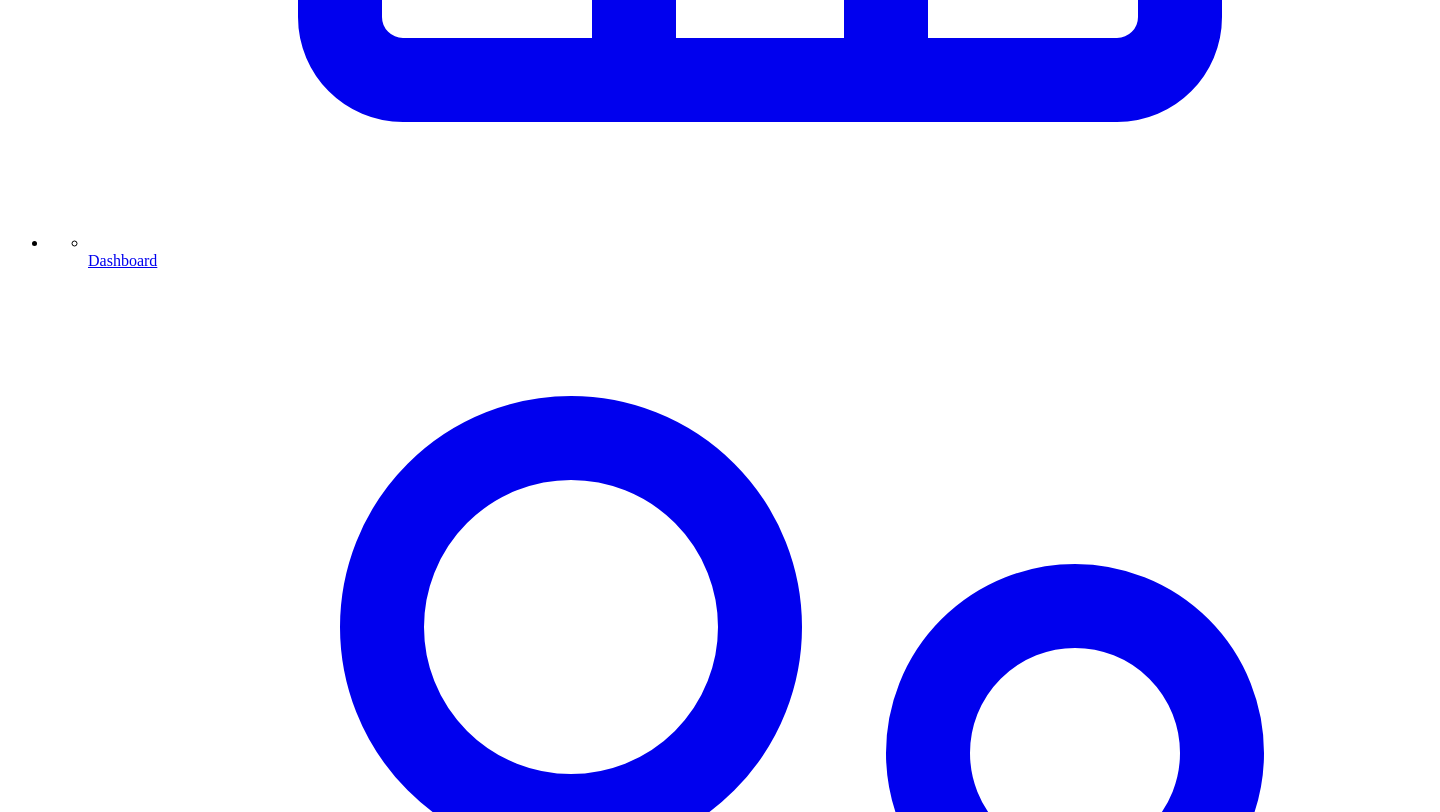click on "Post Again" at bounding box center [72, 7220] 